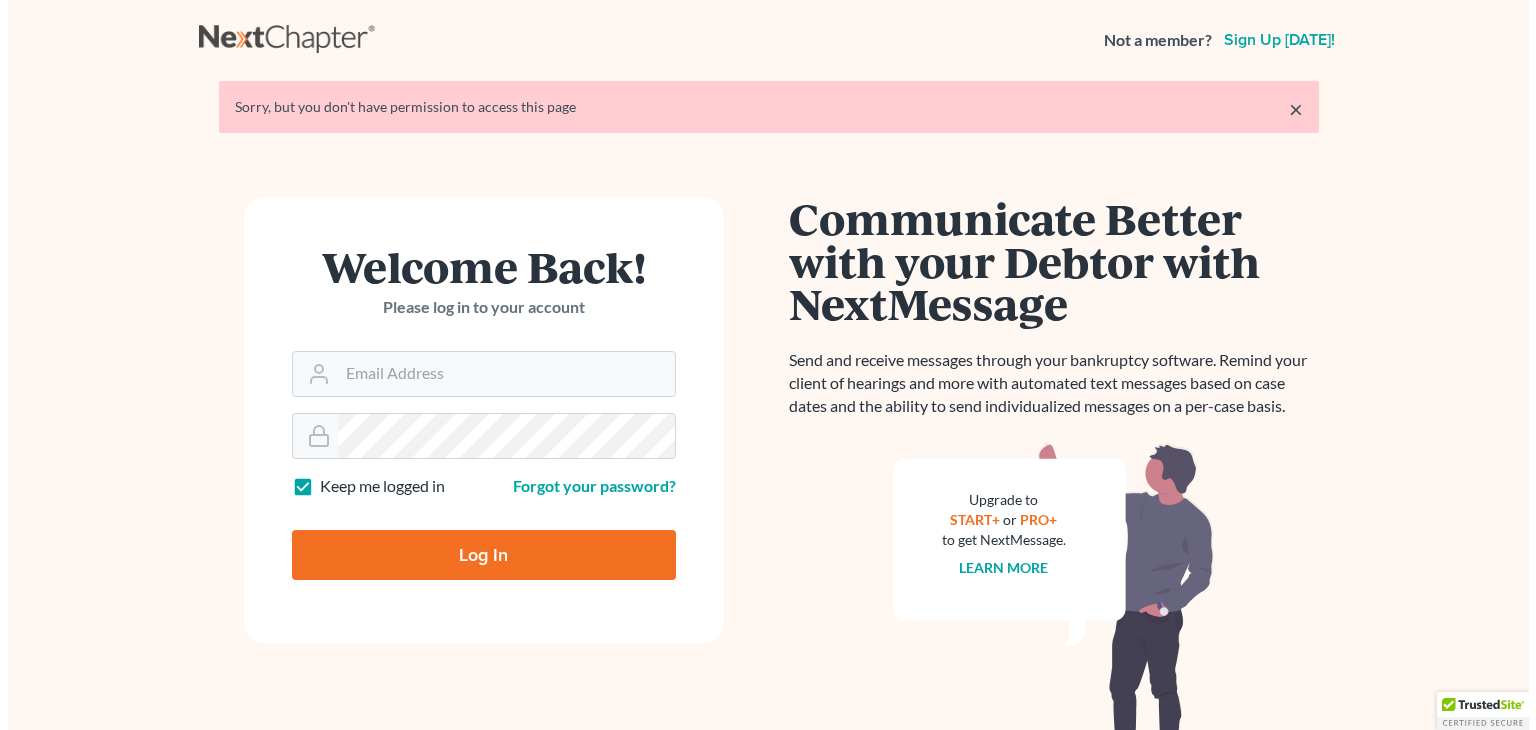 scroll, scrollTop: 0, scrollLeft: 0, axis: both 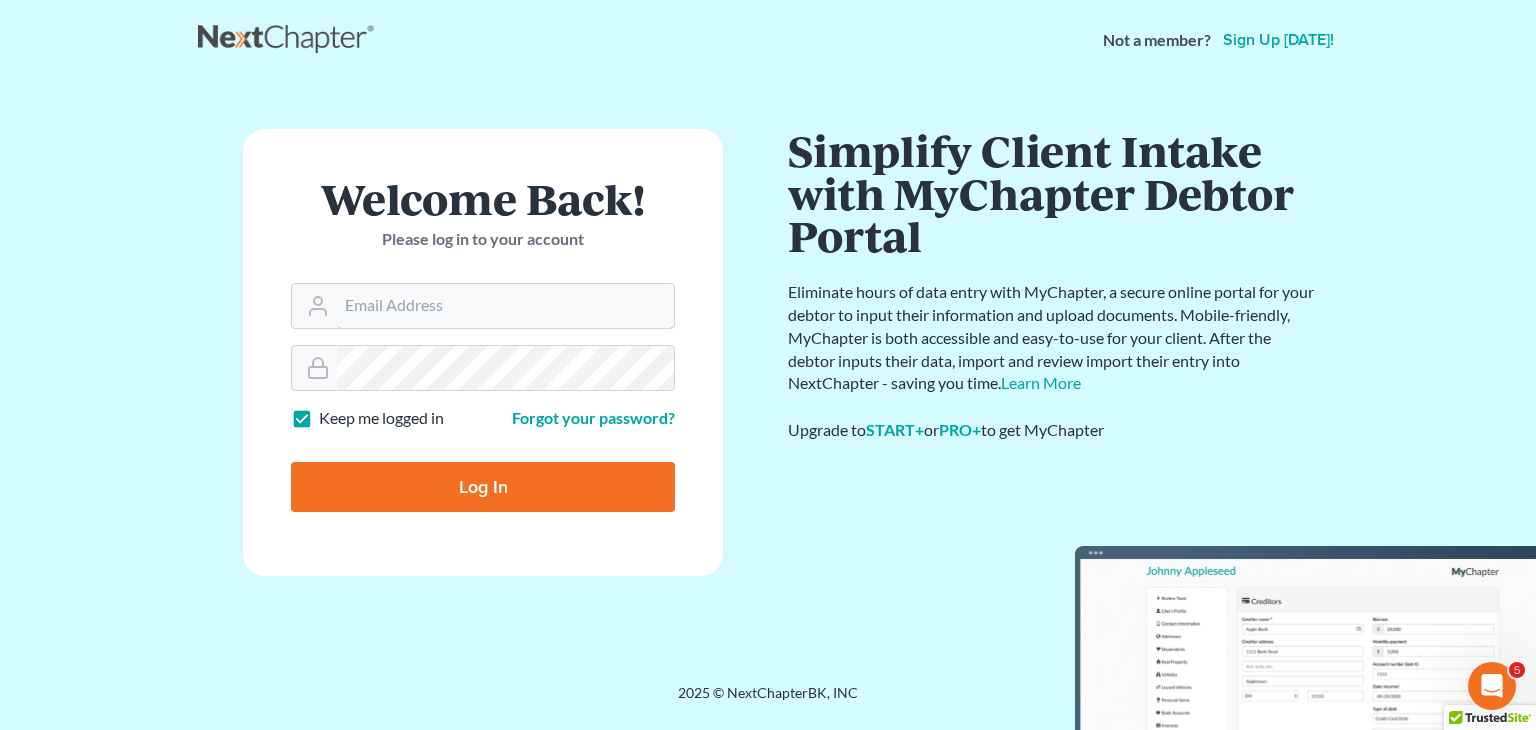 type on "[EMAIL_ADDRESS][DOMAIN_NAME]" 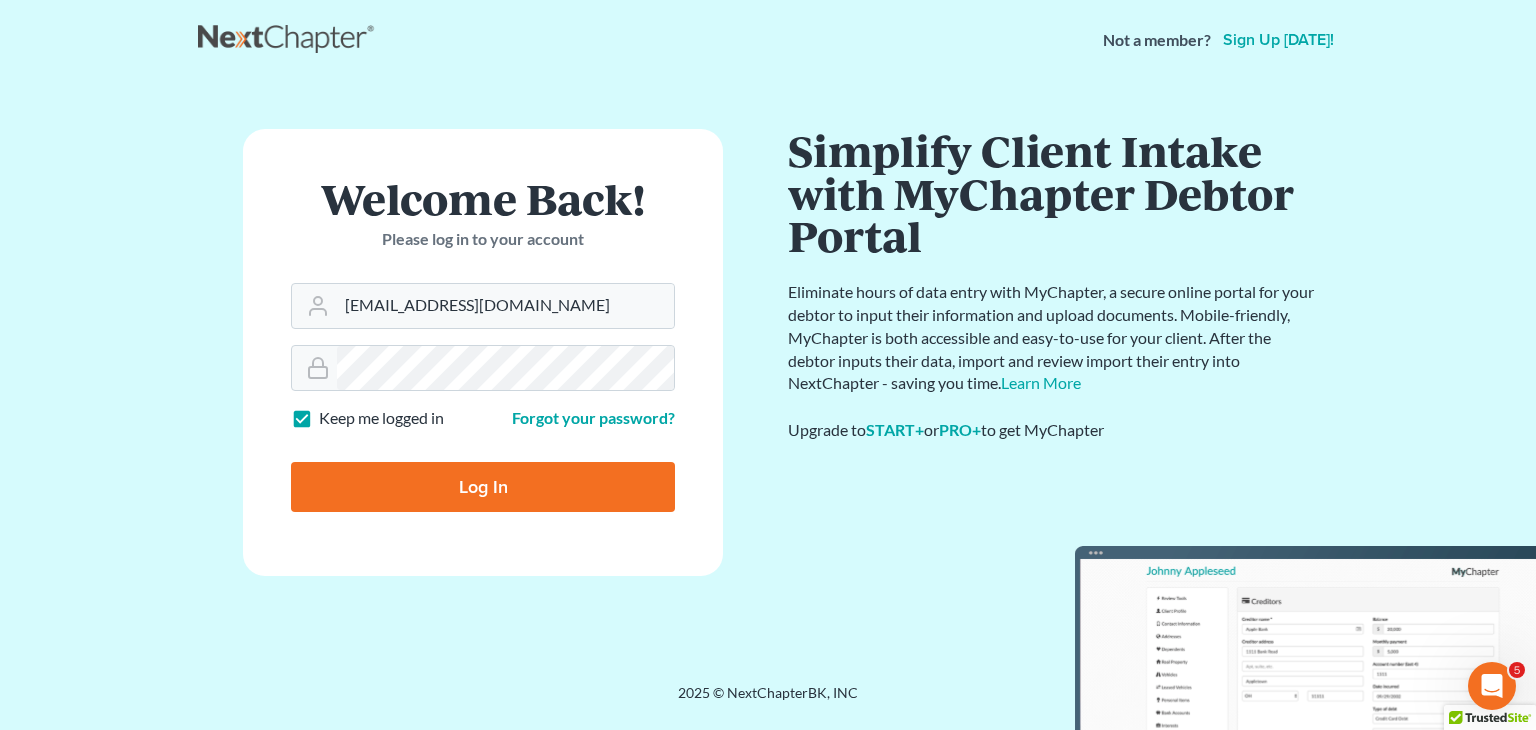 click on "Log In" at bounding box center [483, 487] 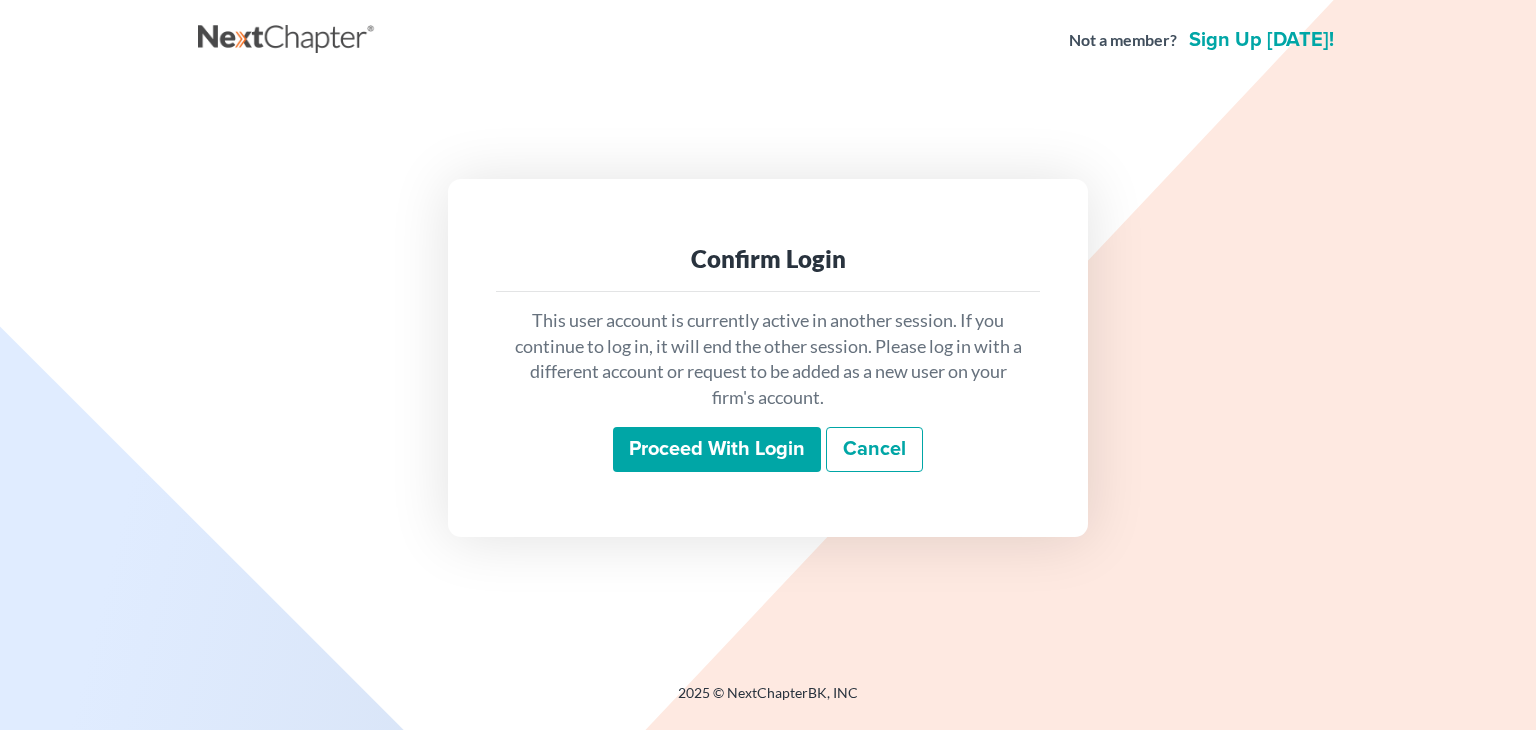 scroll, scrollTop: 0, scrollLeft: 0, axis: both 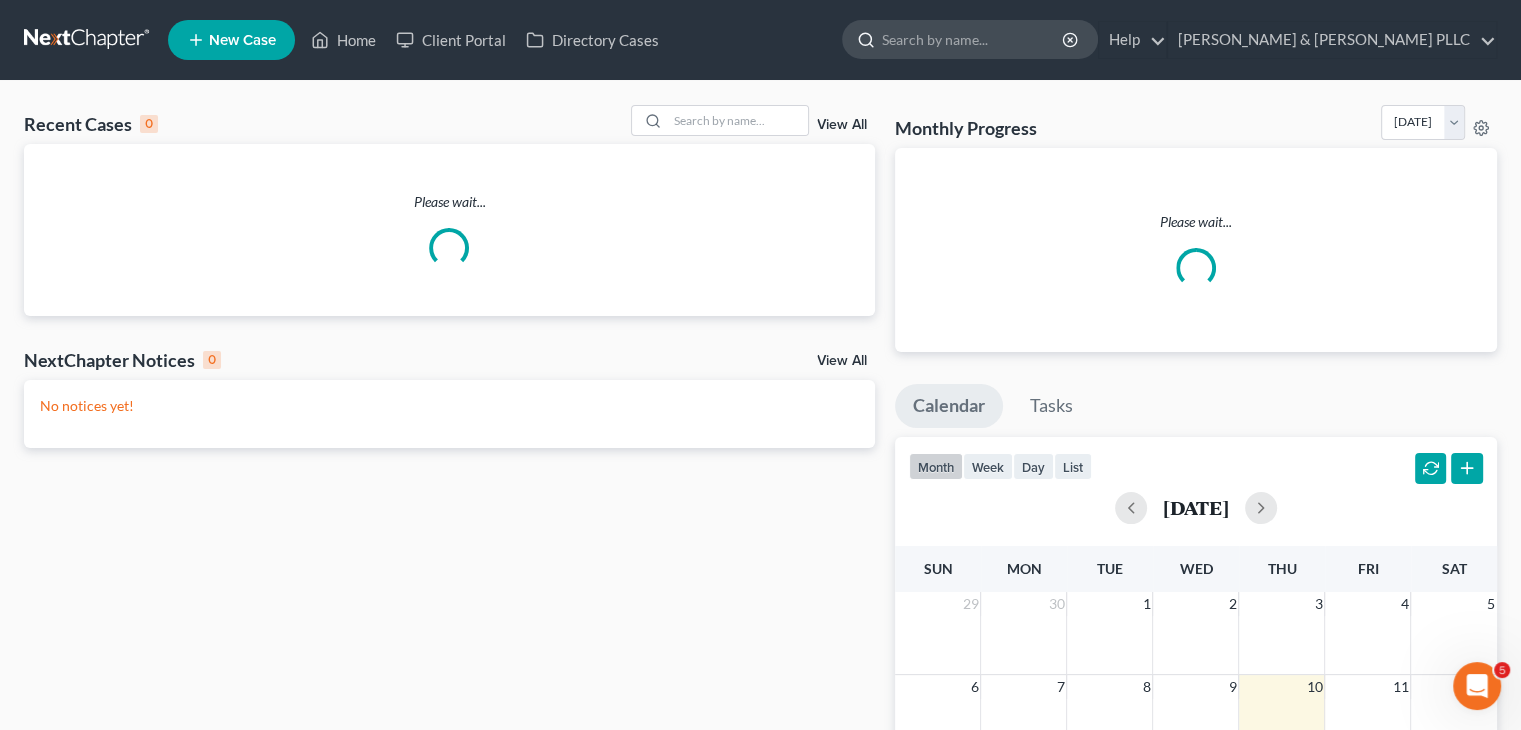 click at bounding box center [973, 39] 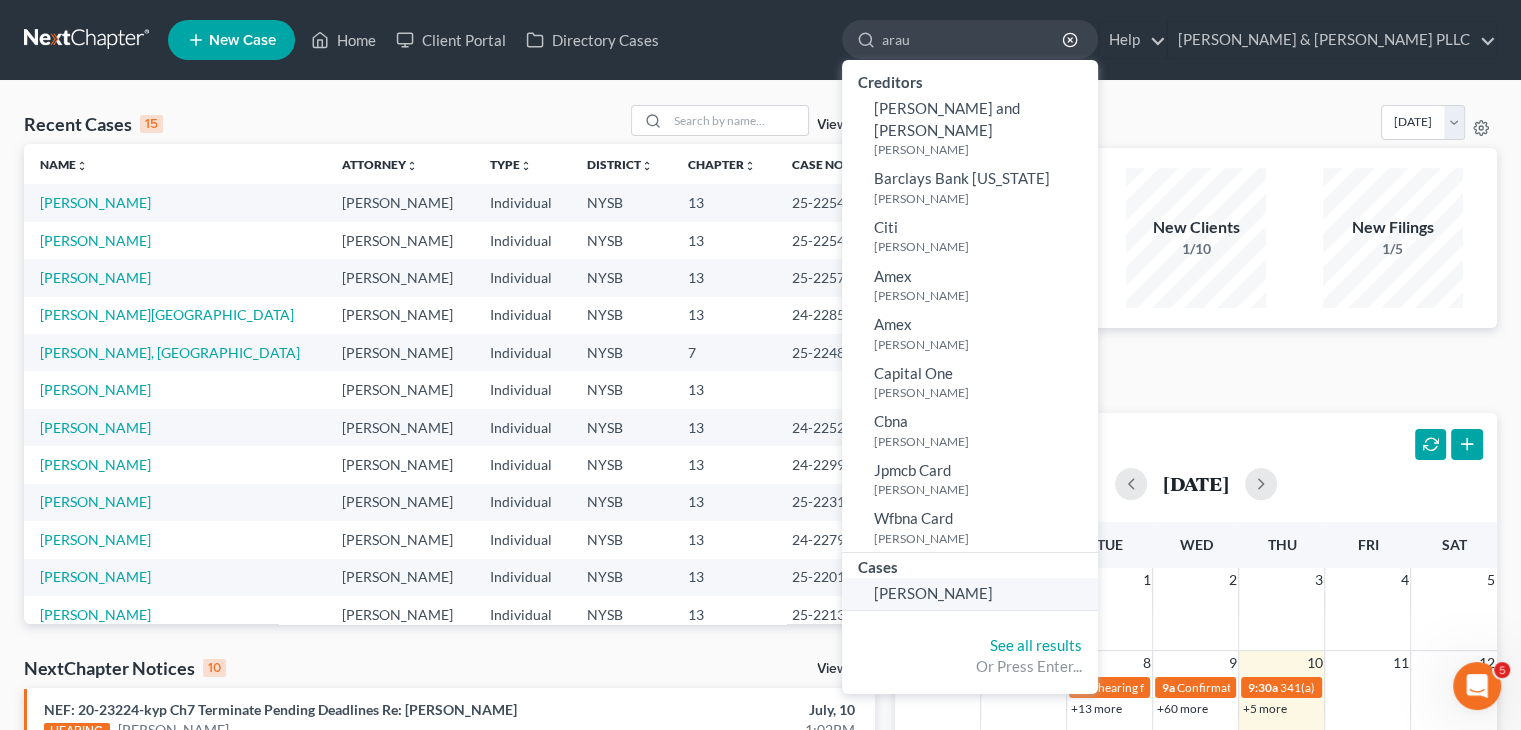 type on "arau" 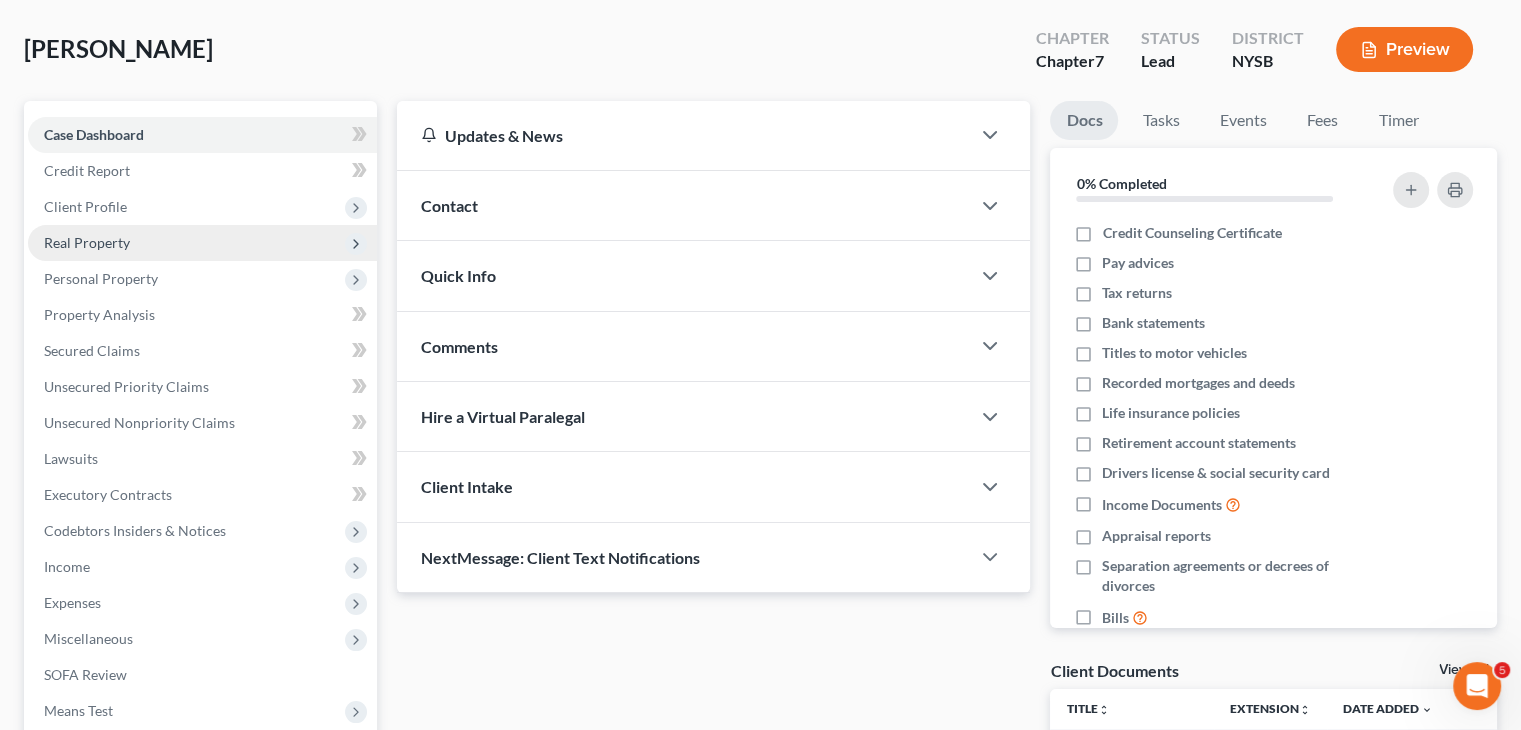 scroll, scrollTop: 200, scrollLeft: 0, axis: vertical 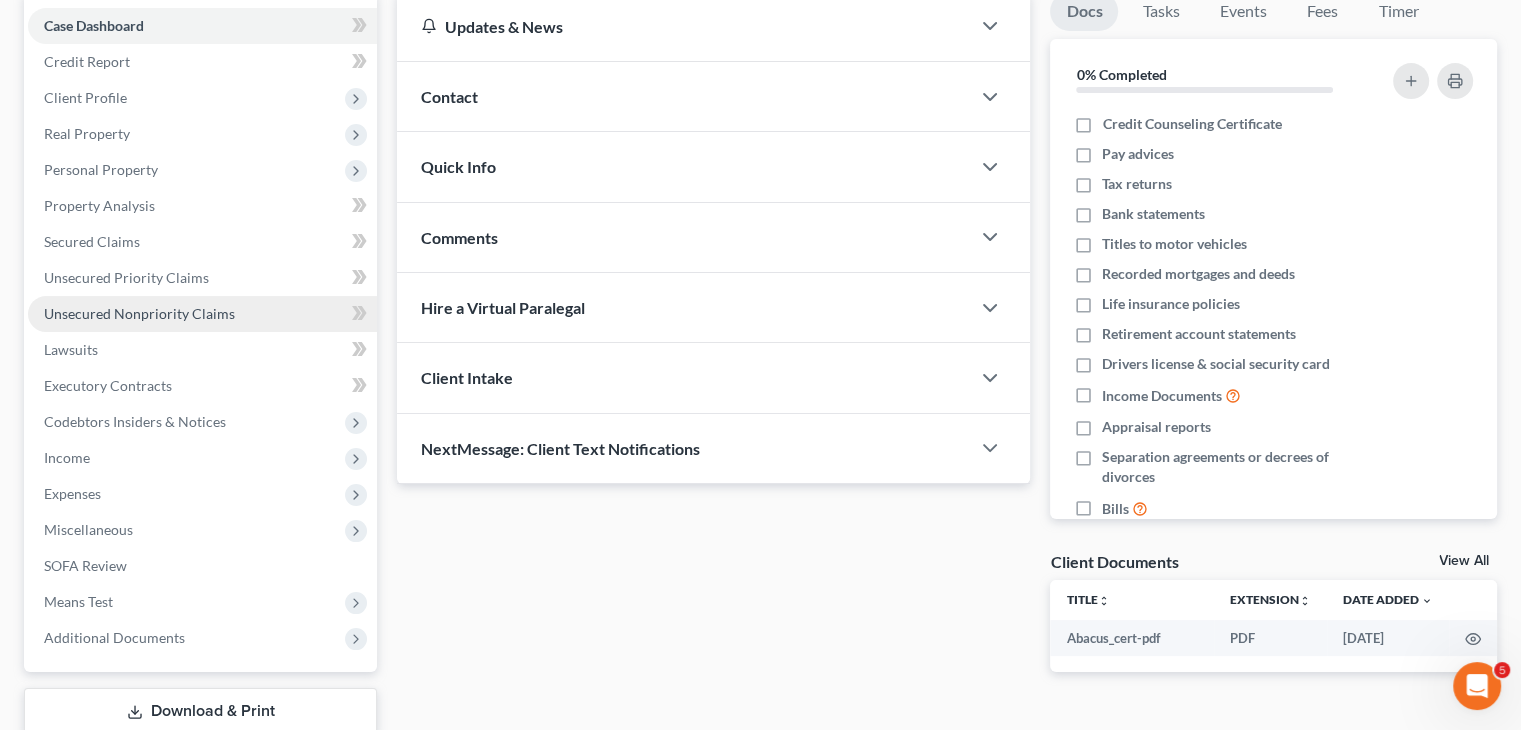 click on "Unsecured Nonpriority Claims" at bounding box center (139, 313) 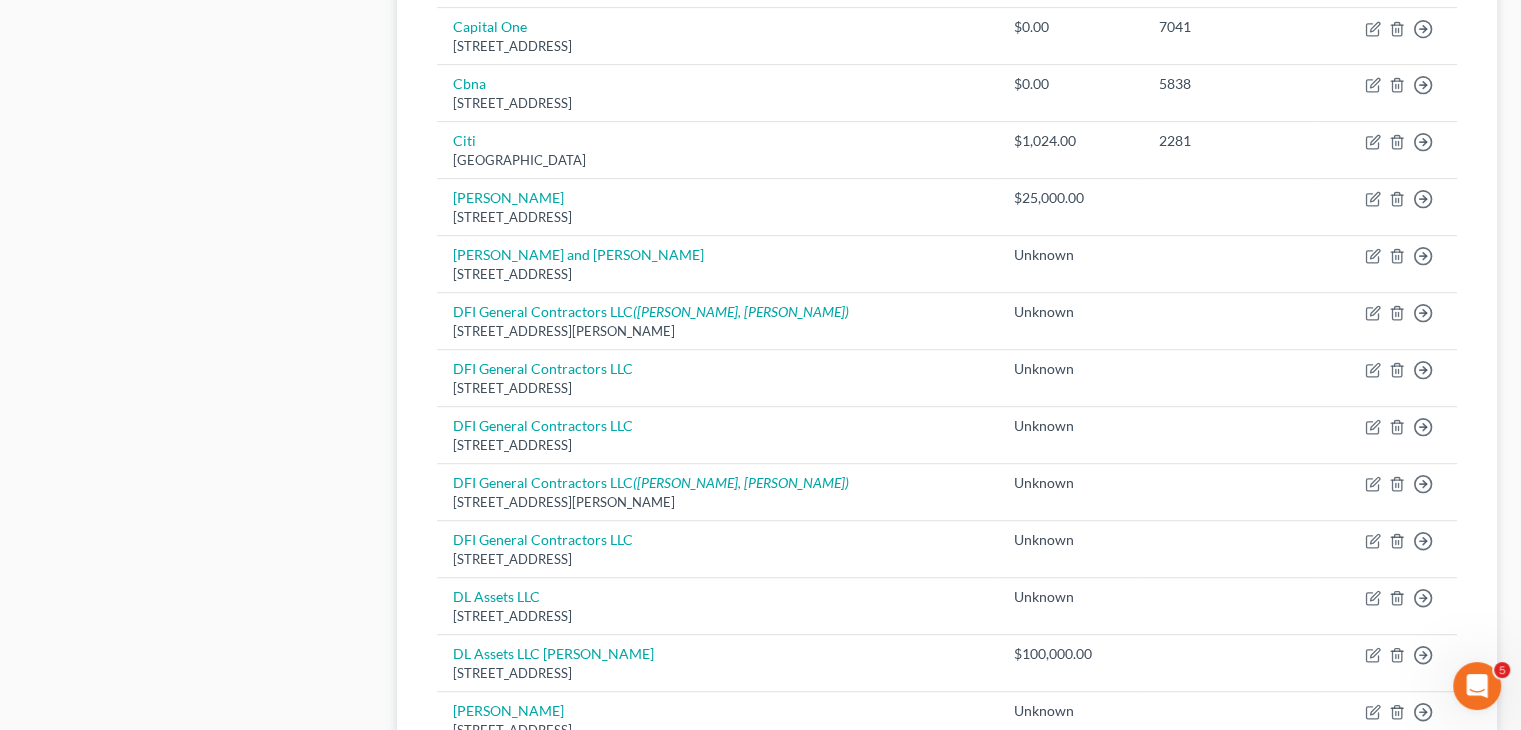 scroll, scrollTop: 1000, scrollLeft: 0, axis: vertical 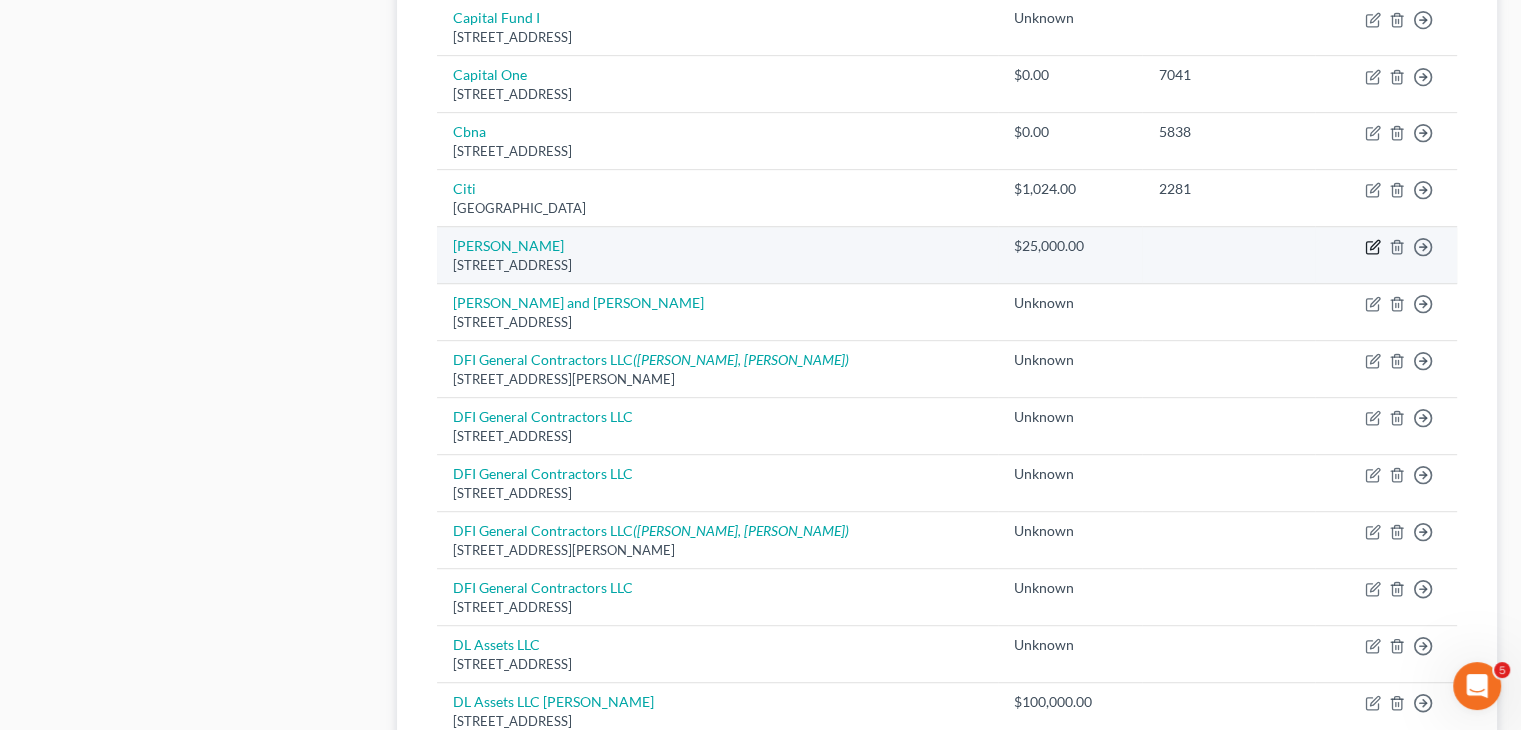 click 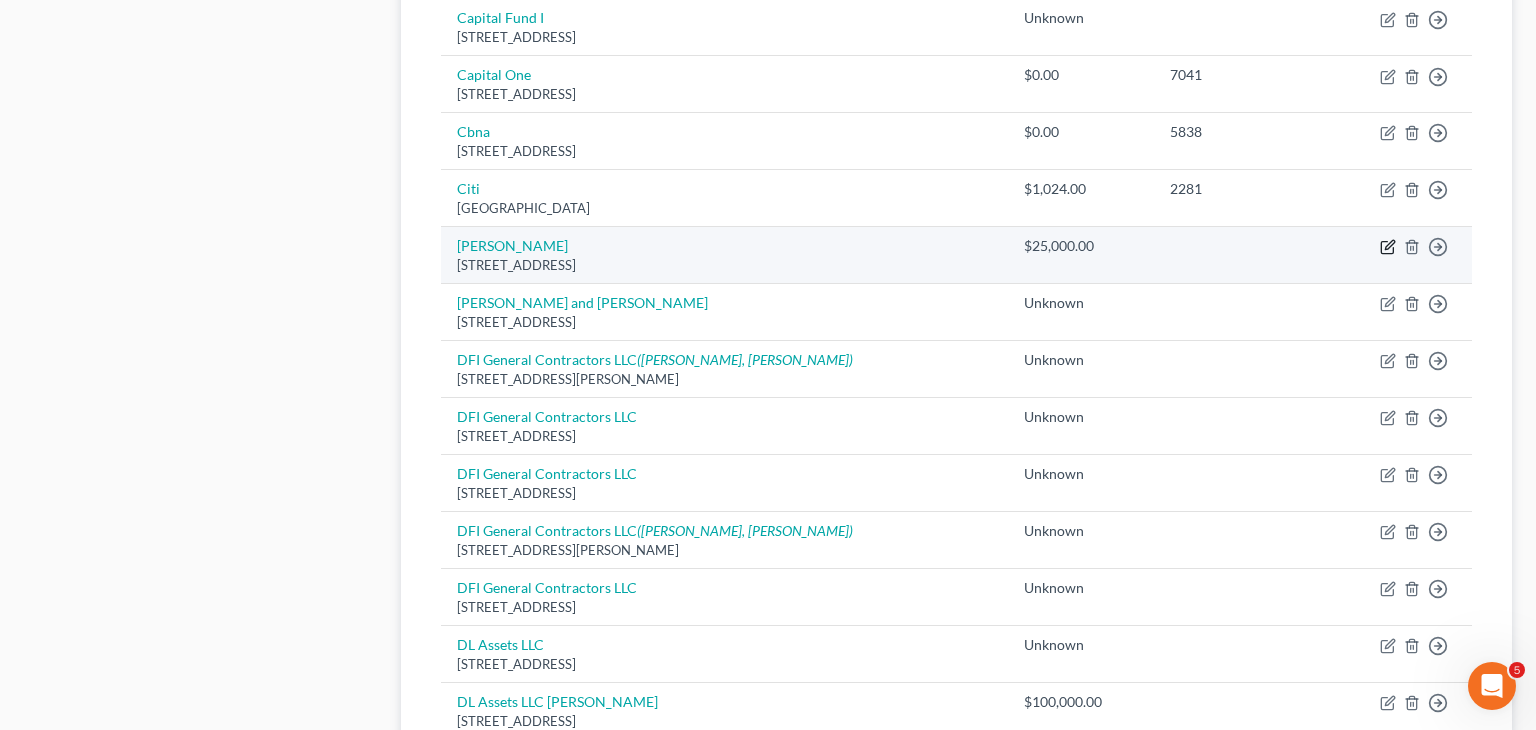 select on "46" 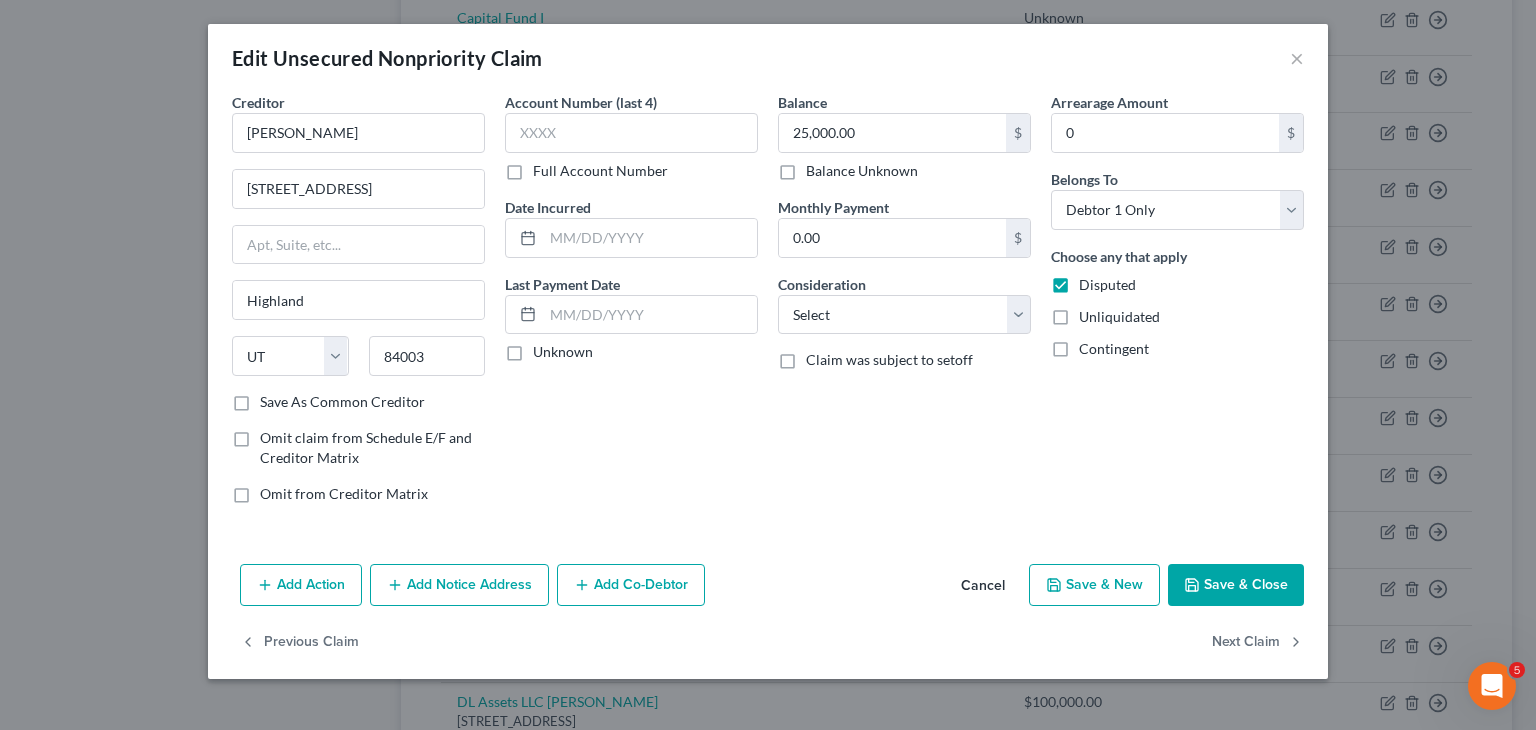 click on "Balance Unknown" at bounding box center (862, 171) 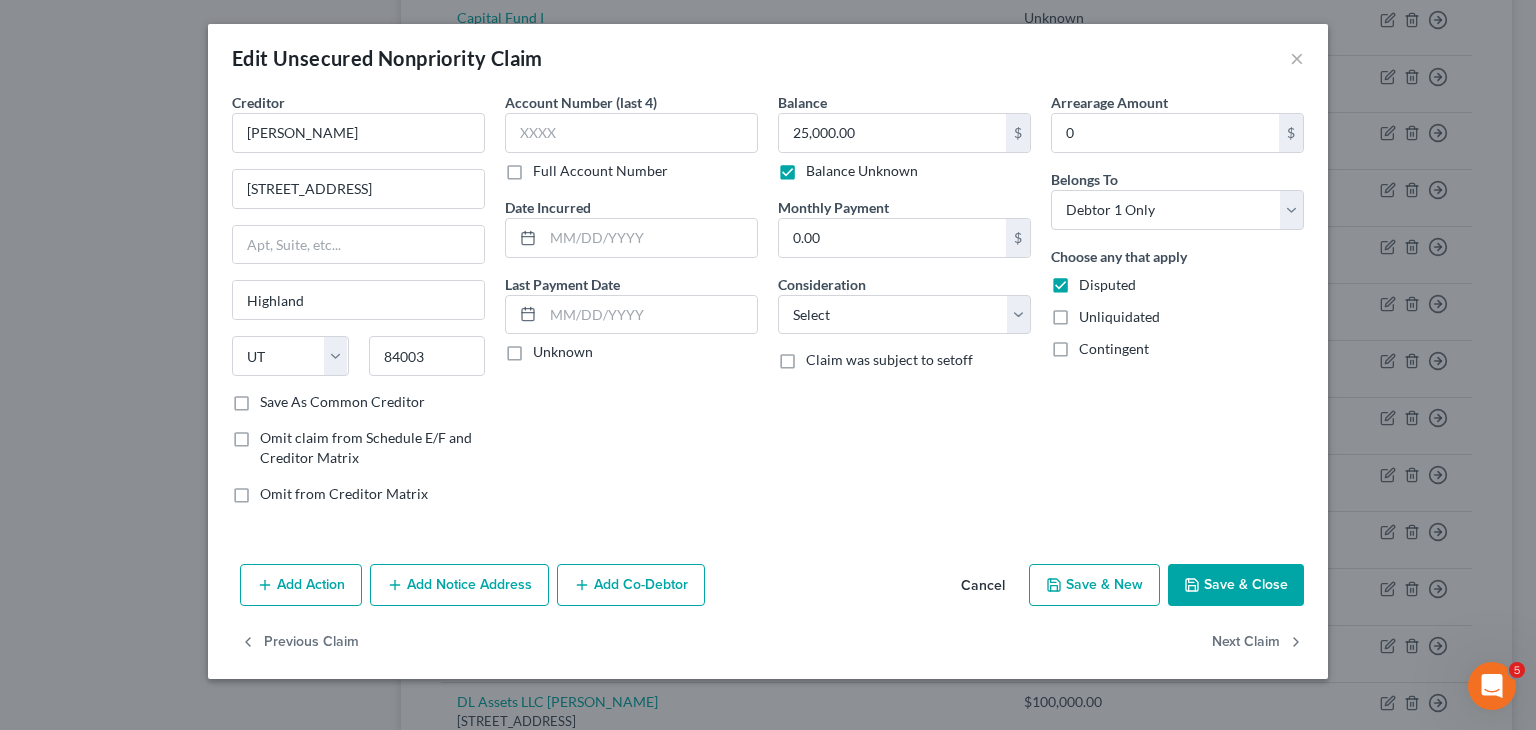 type on "0.00" 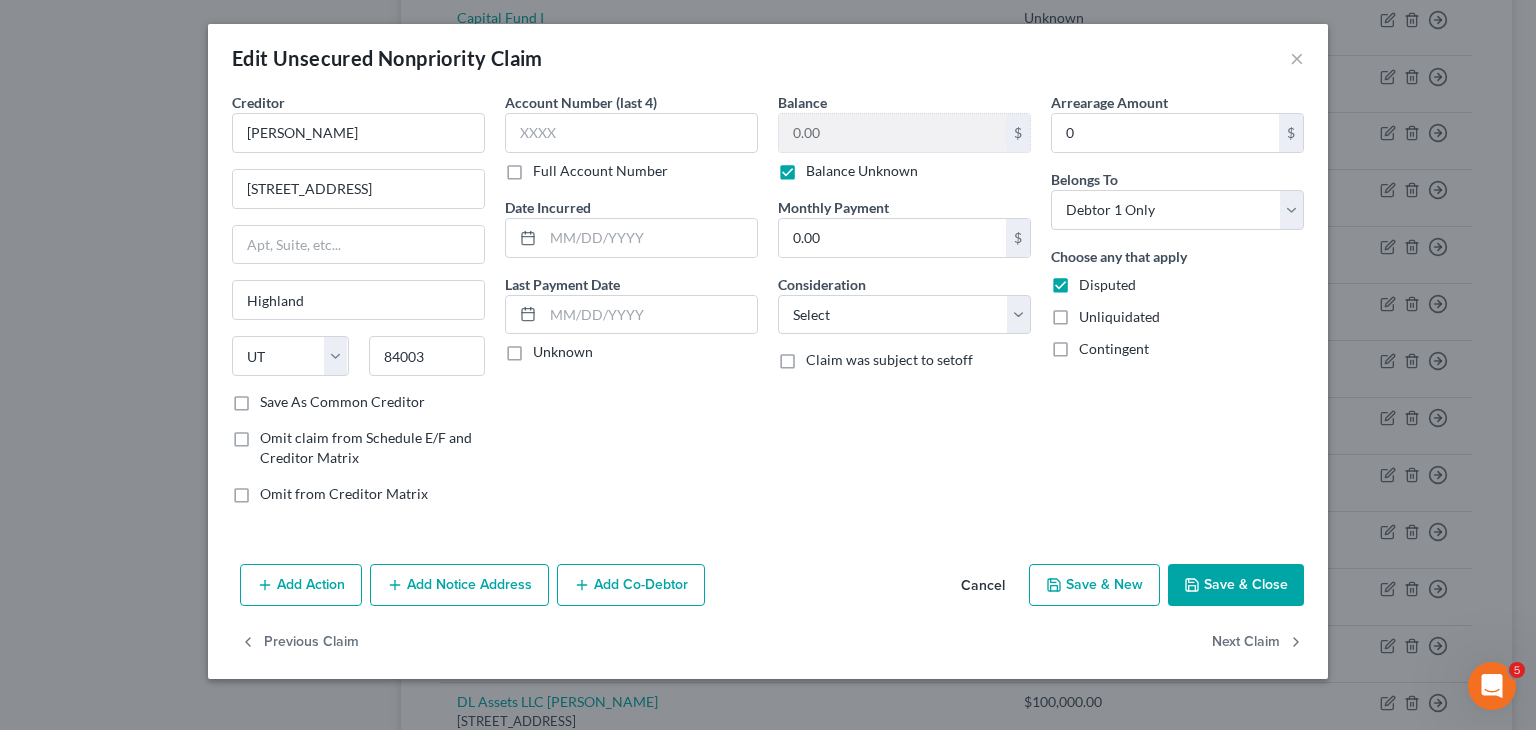 click on "Save & Close" at bounding box center [1236, 585] 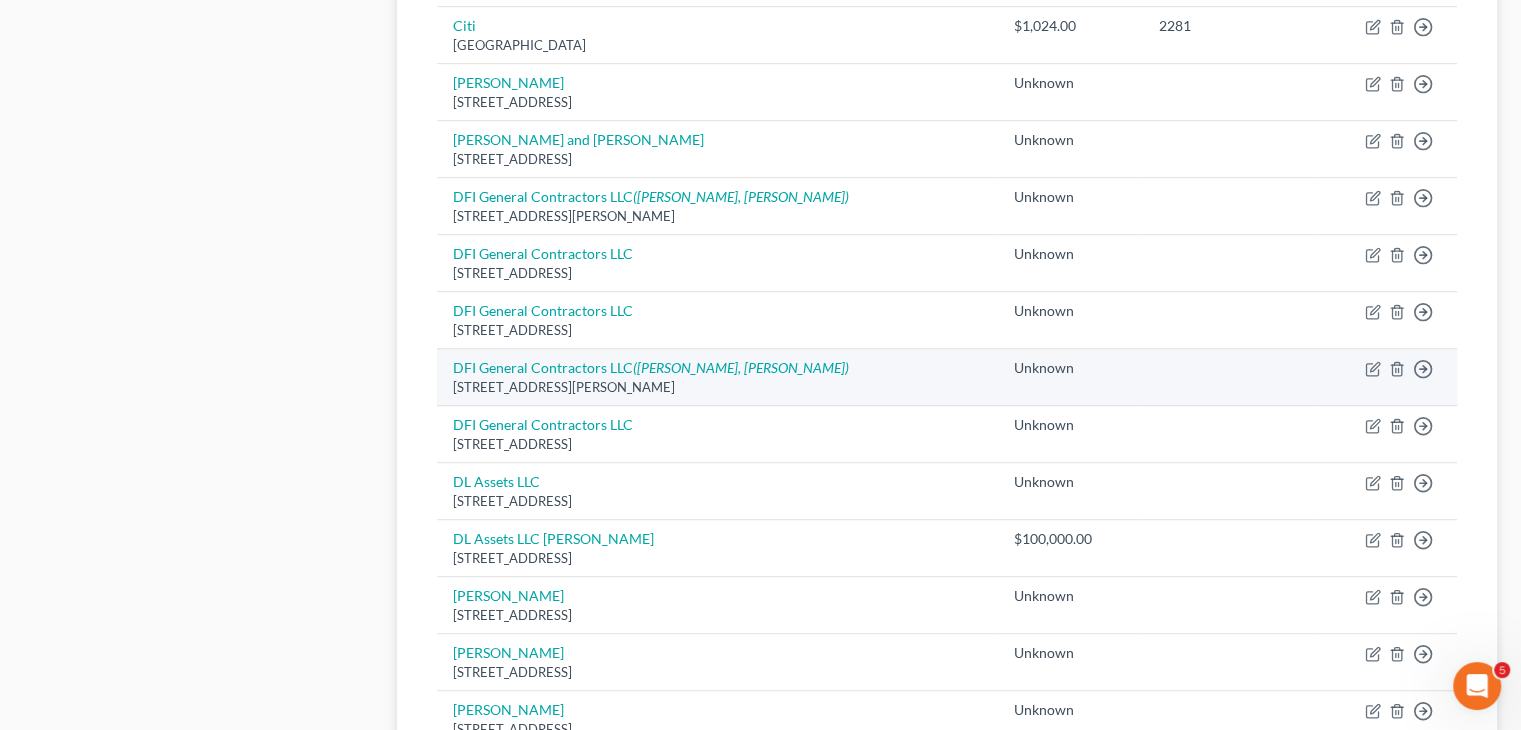 scroll, scrollTop: 1300, scrollLeft: 0, axis: vertical 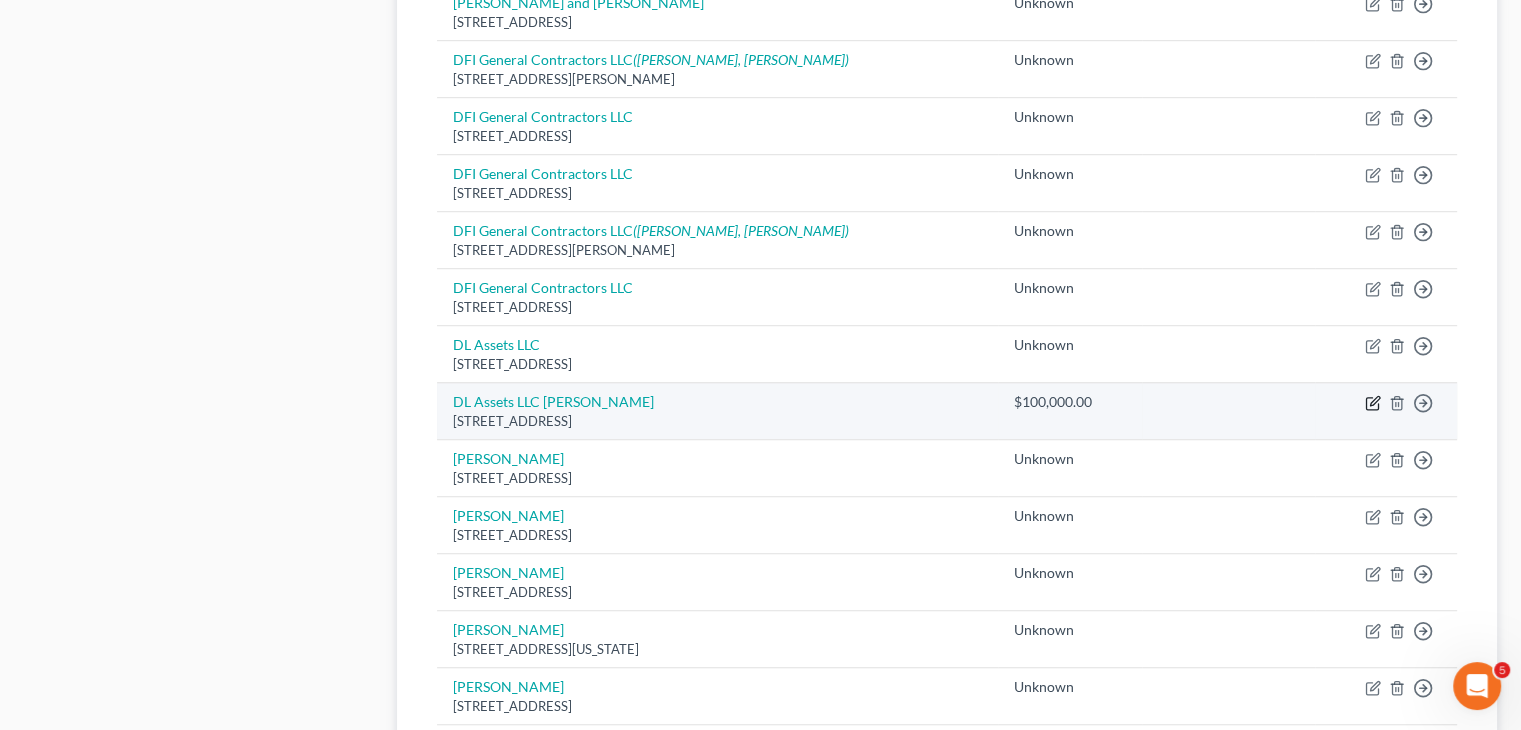 click 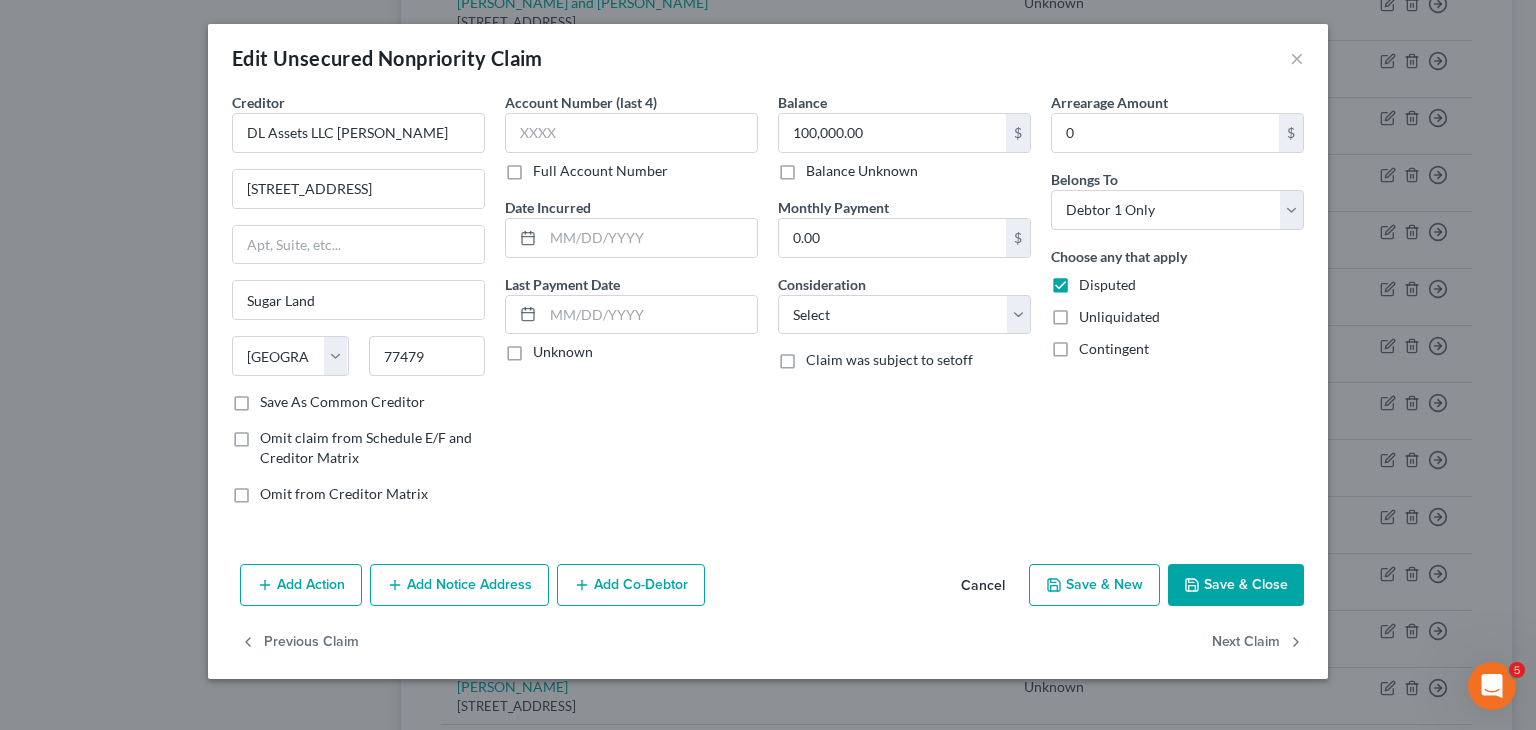 click on "Balance Unknown" at bounding box center [862, 171] 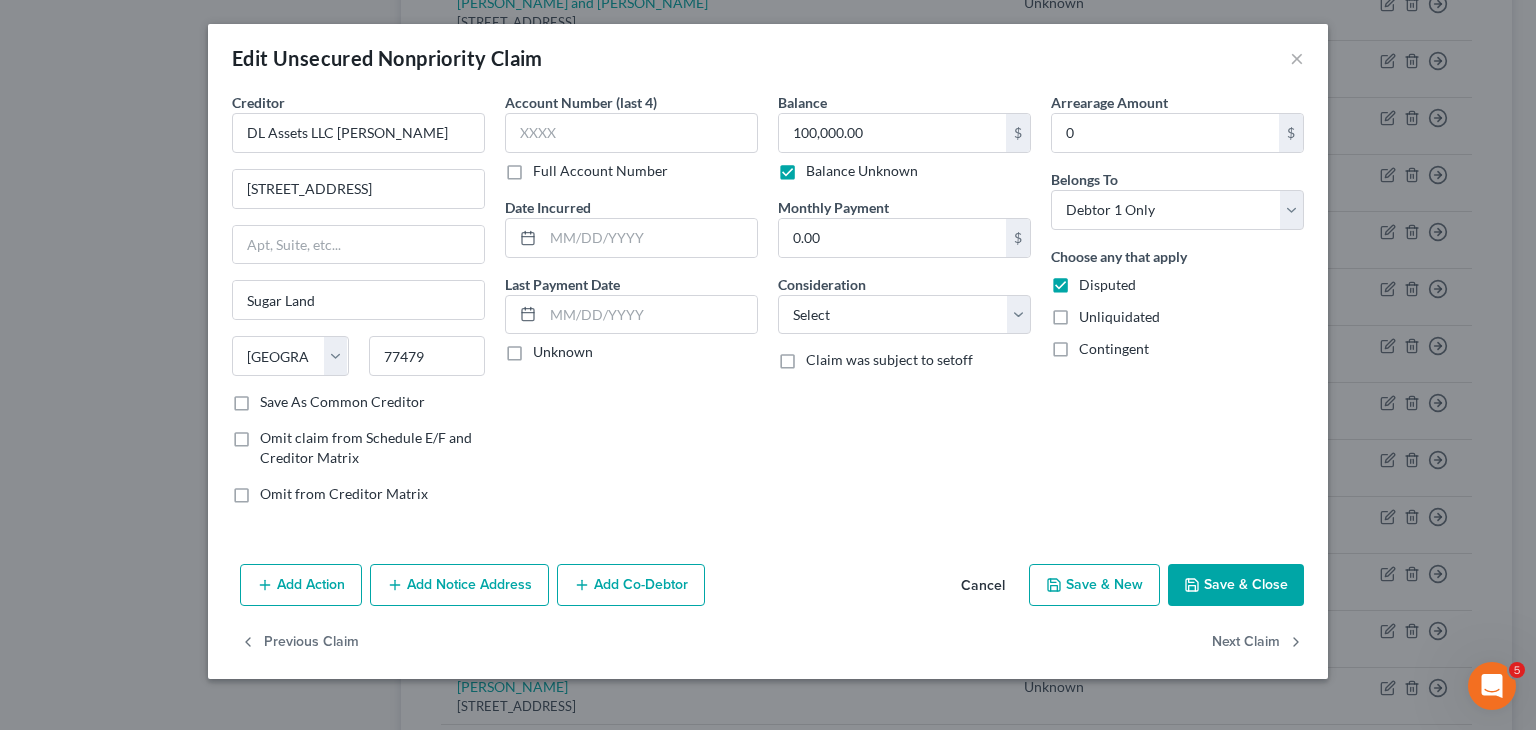 type on "0.00" 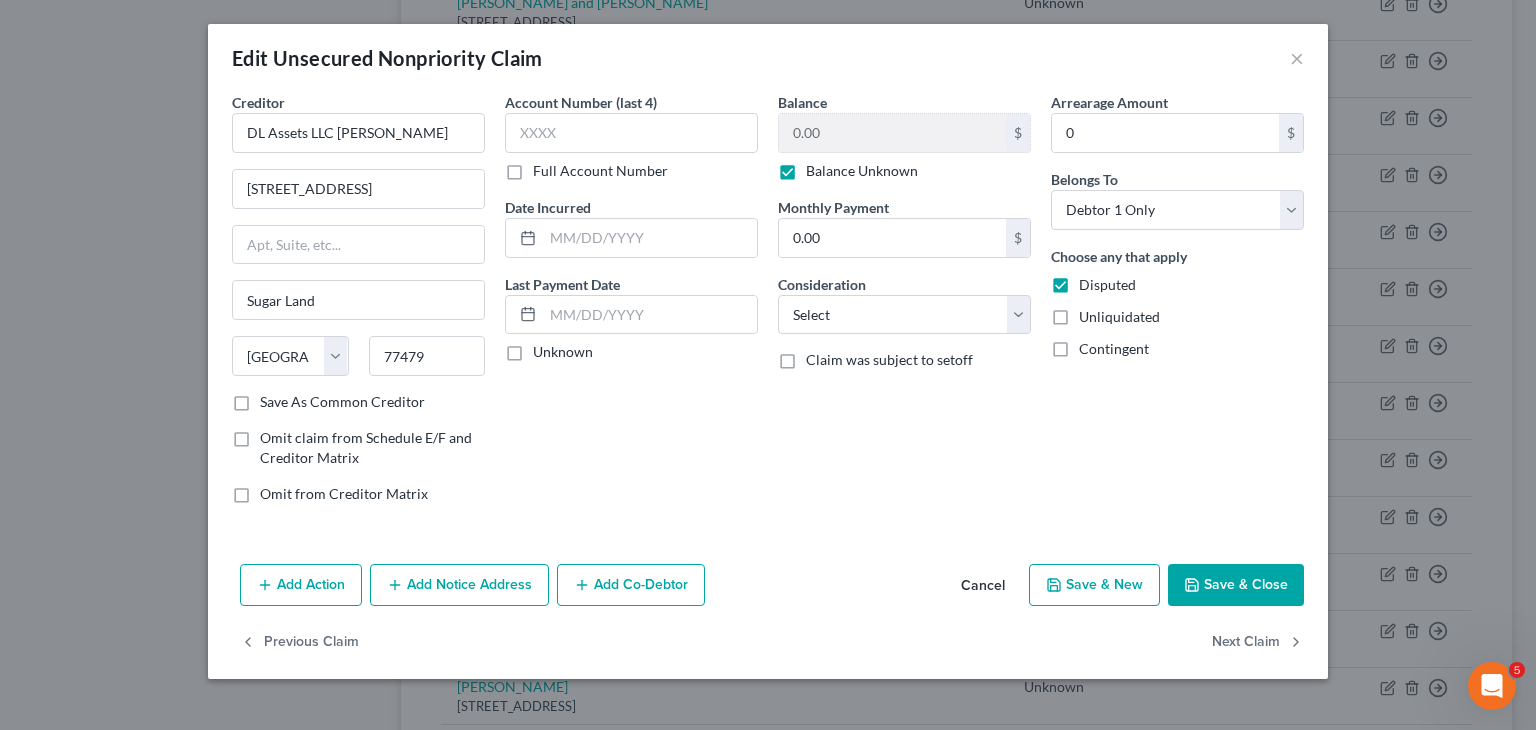 click on "Save & Close" at bounding box center (1236, 585) 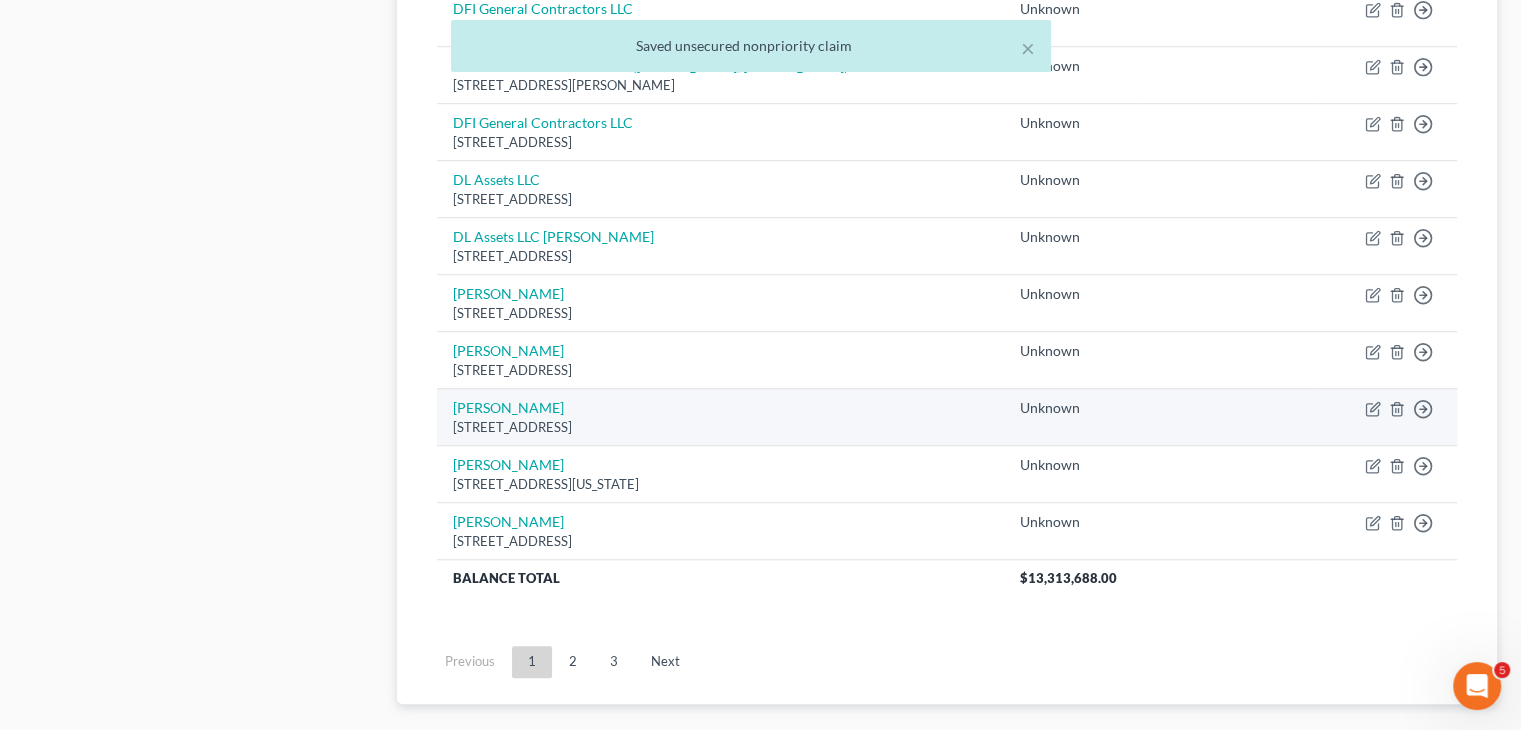 scroll, scrollTop: 1572, scrollLeft: 0, axis: vertical 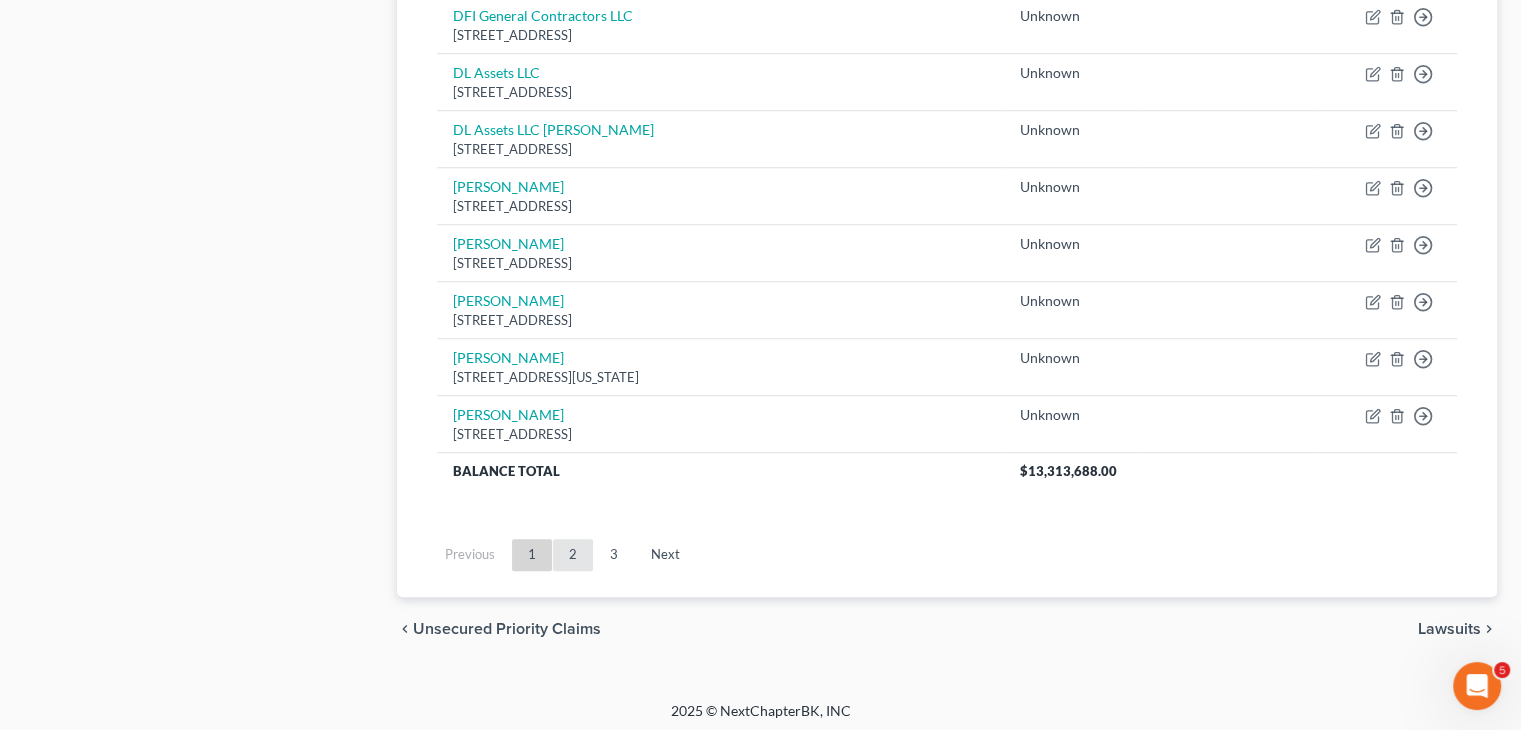 click on "2" at bounding box center (573, 555) 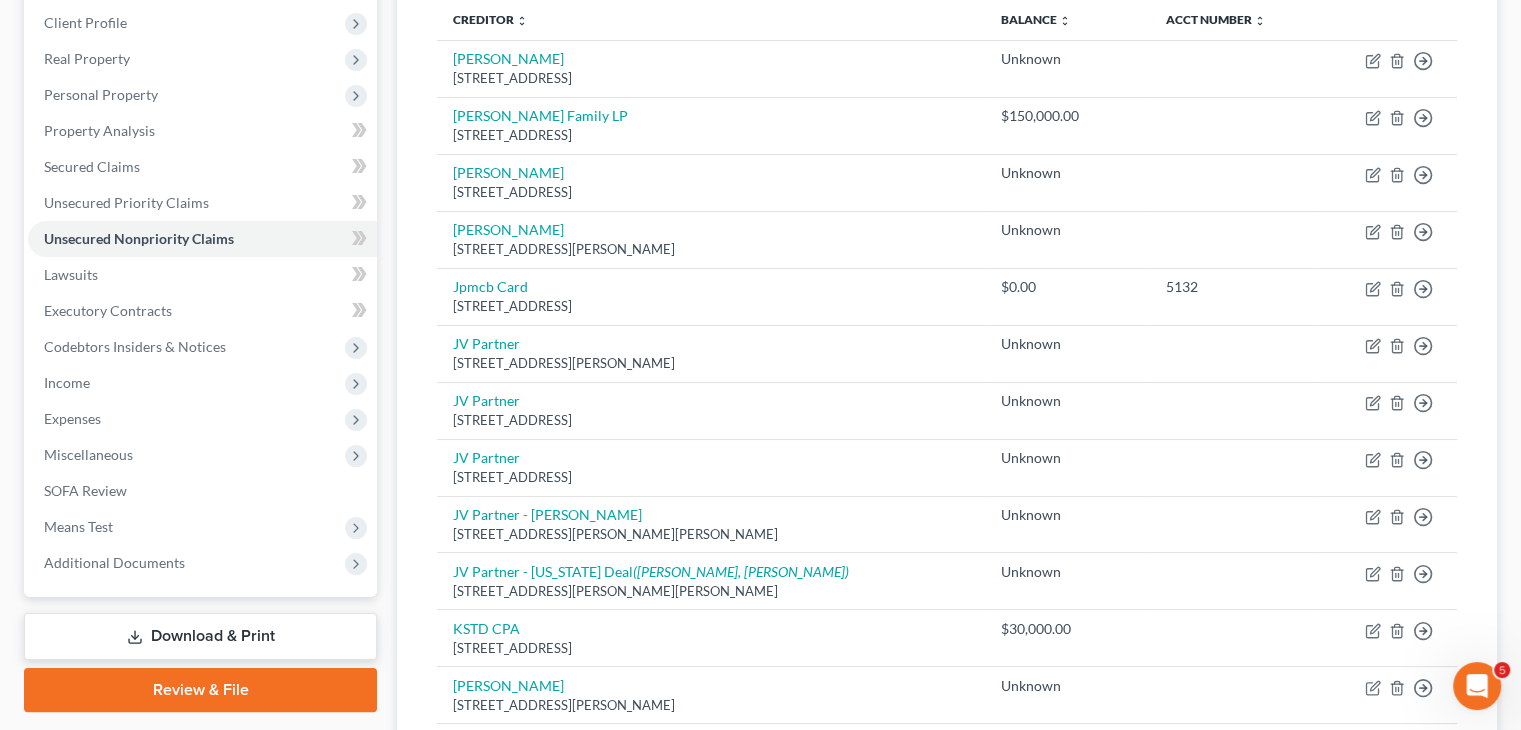 scroll, scrollTop: 0, scrollLeft: 0, axis: both 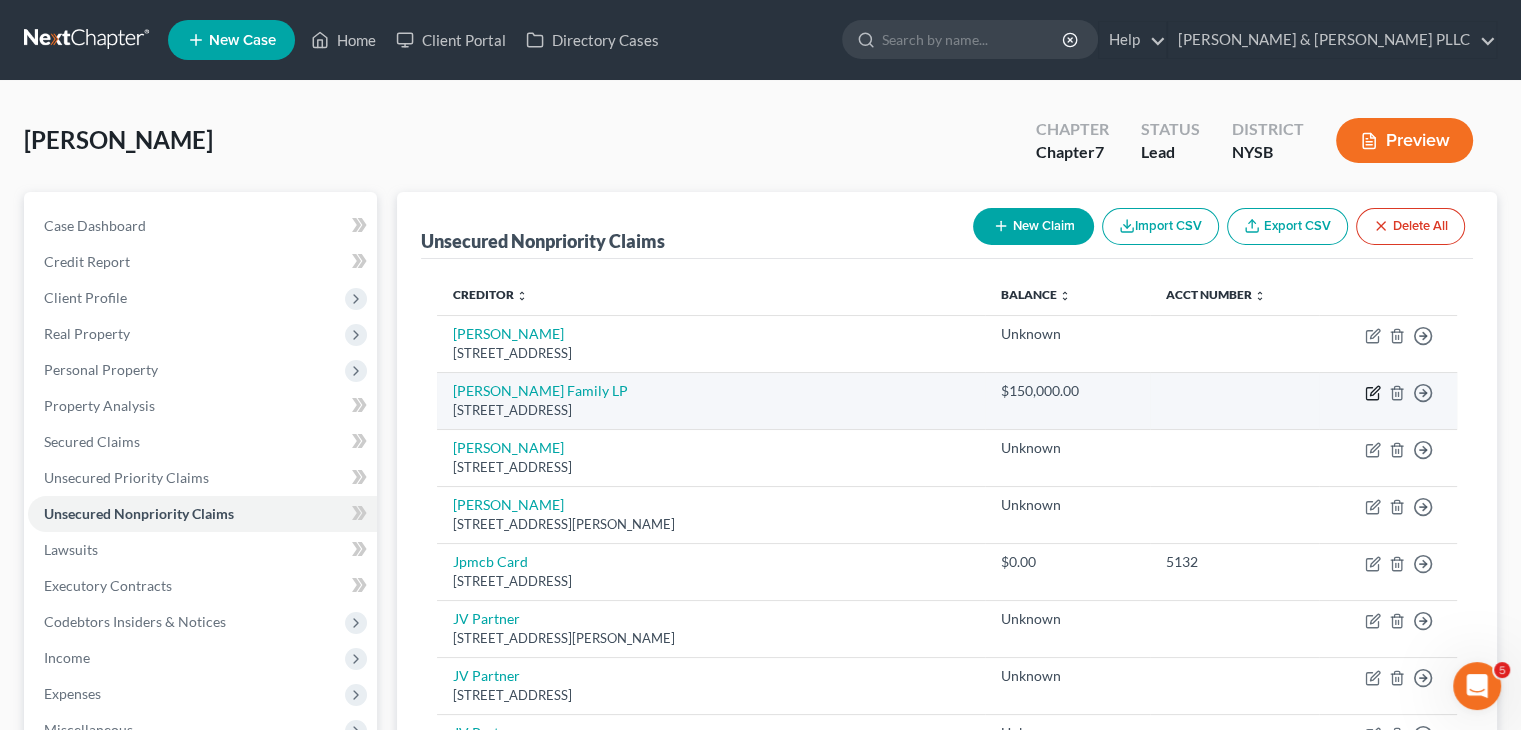 click 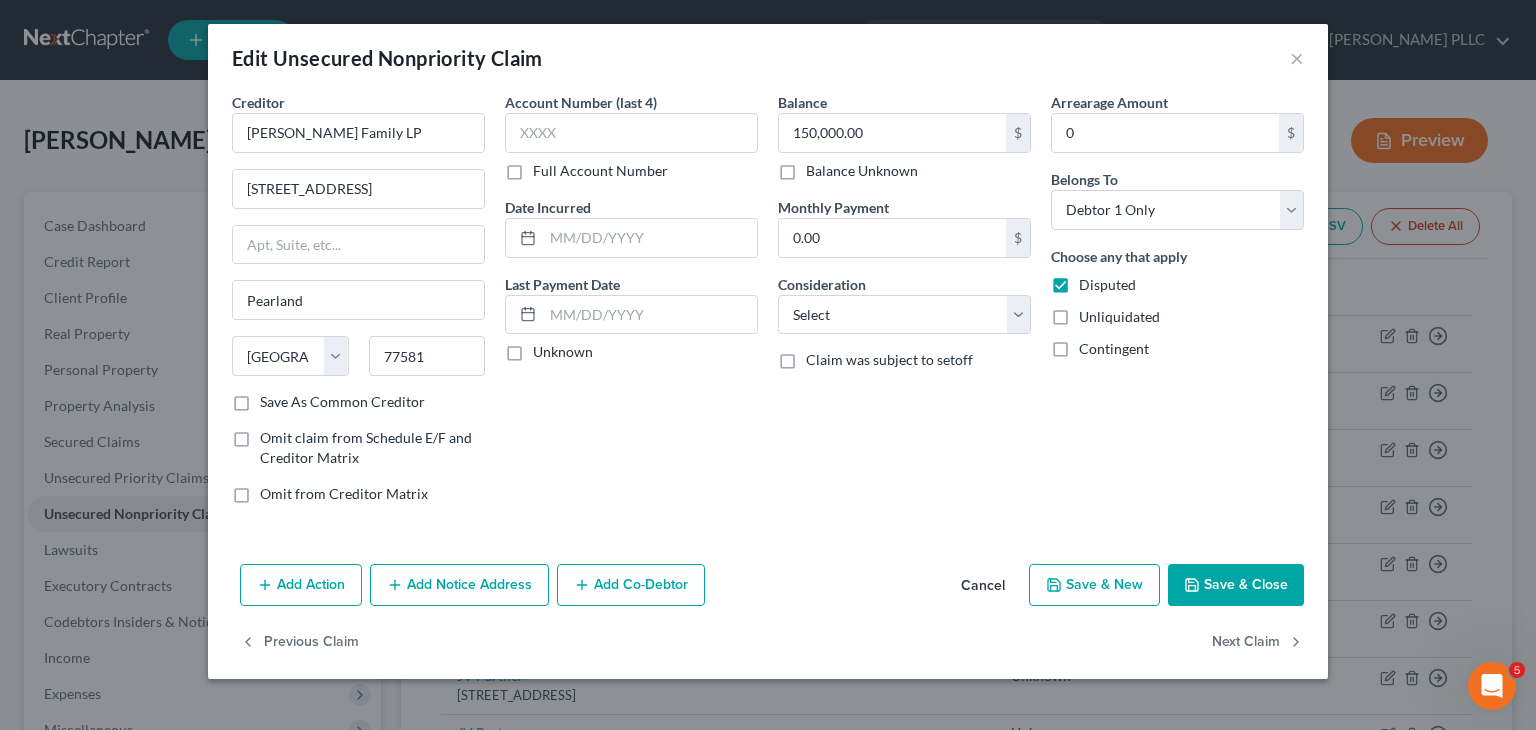 click on "Balance Unknown" at bounding box center (862, 171) 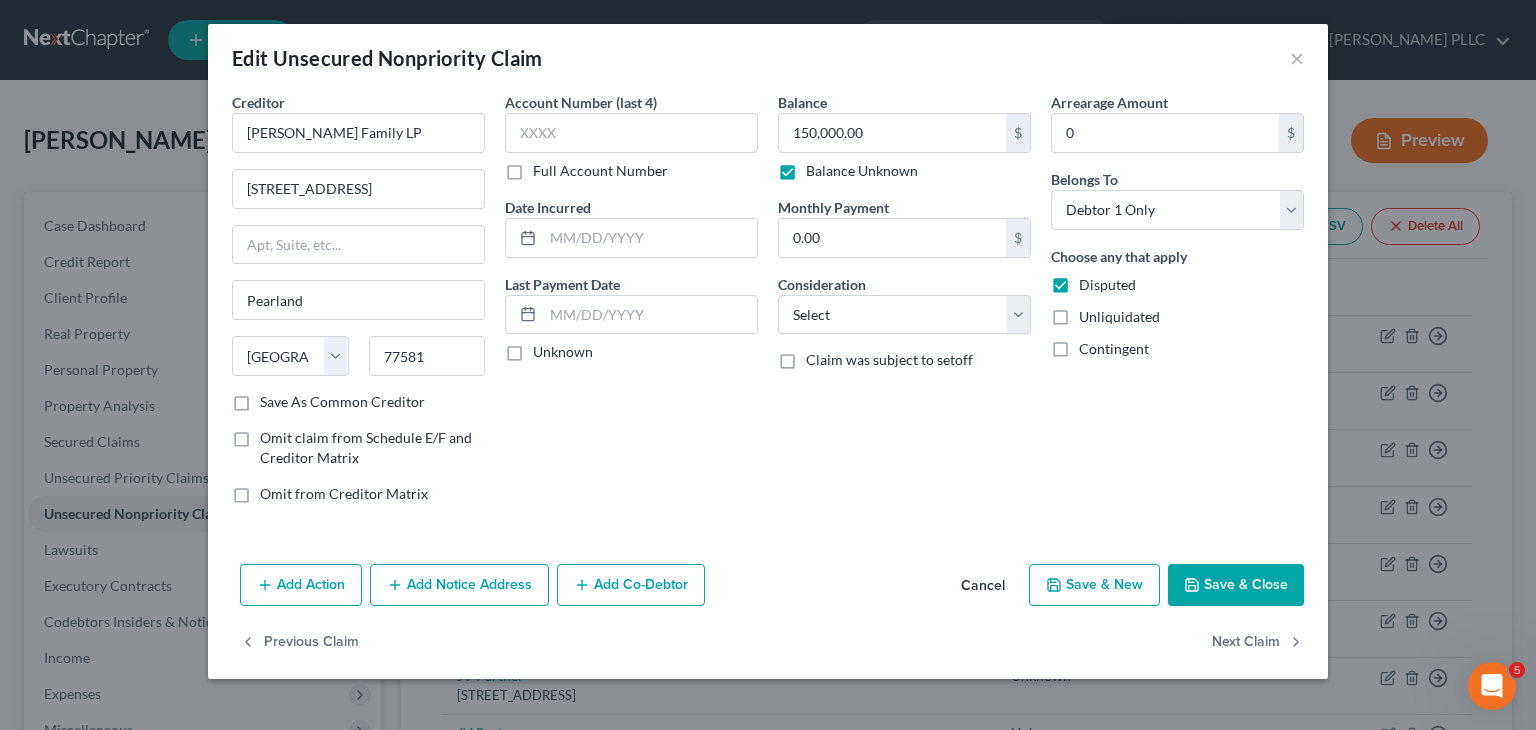 type on "0.00" 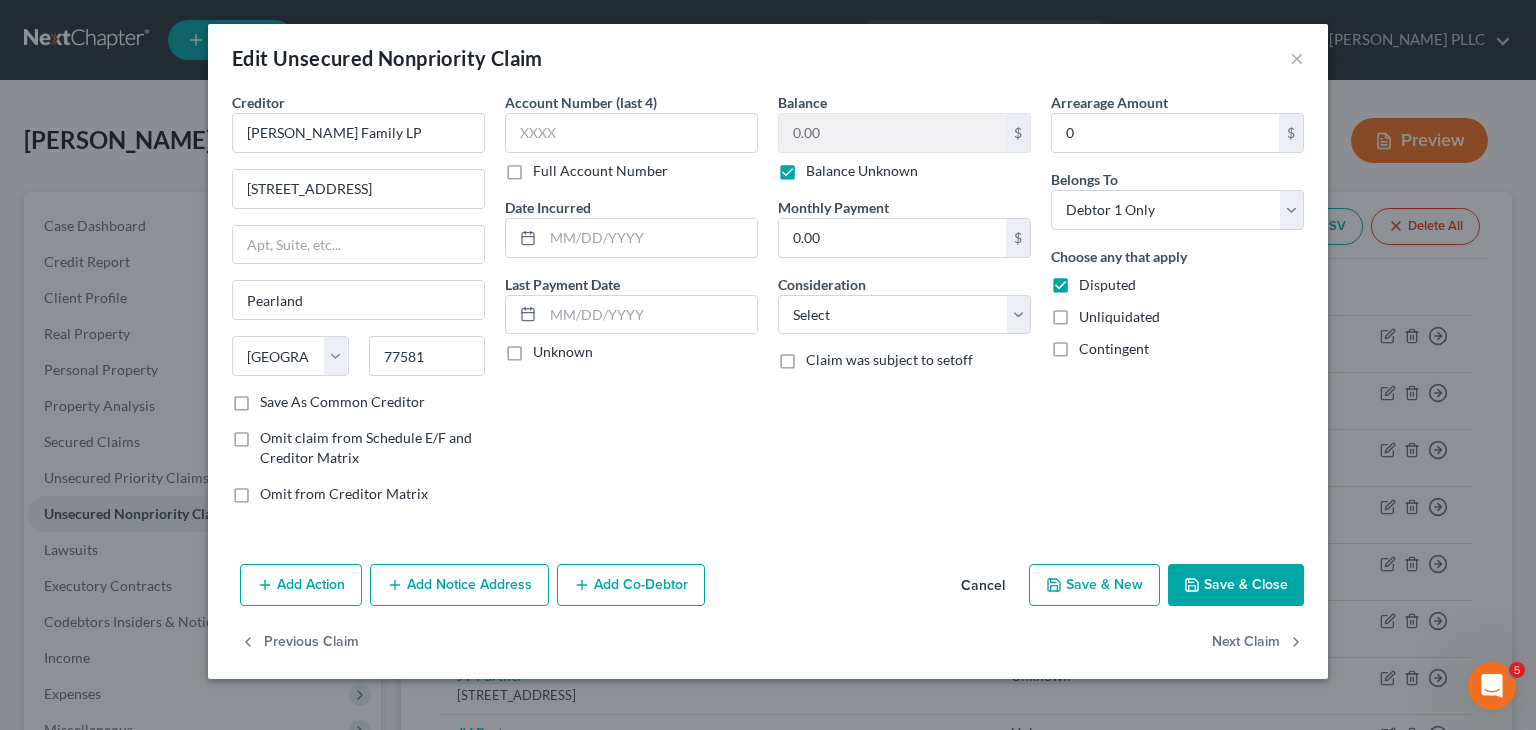 click on "Save & Close" at bounding box center [1236, 585] 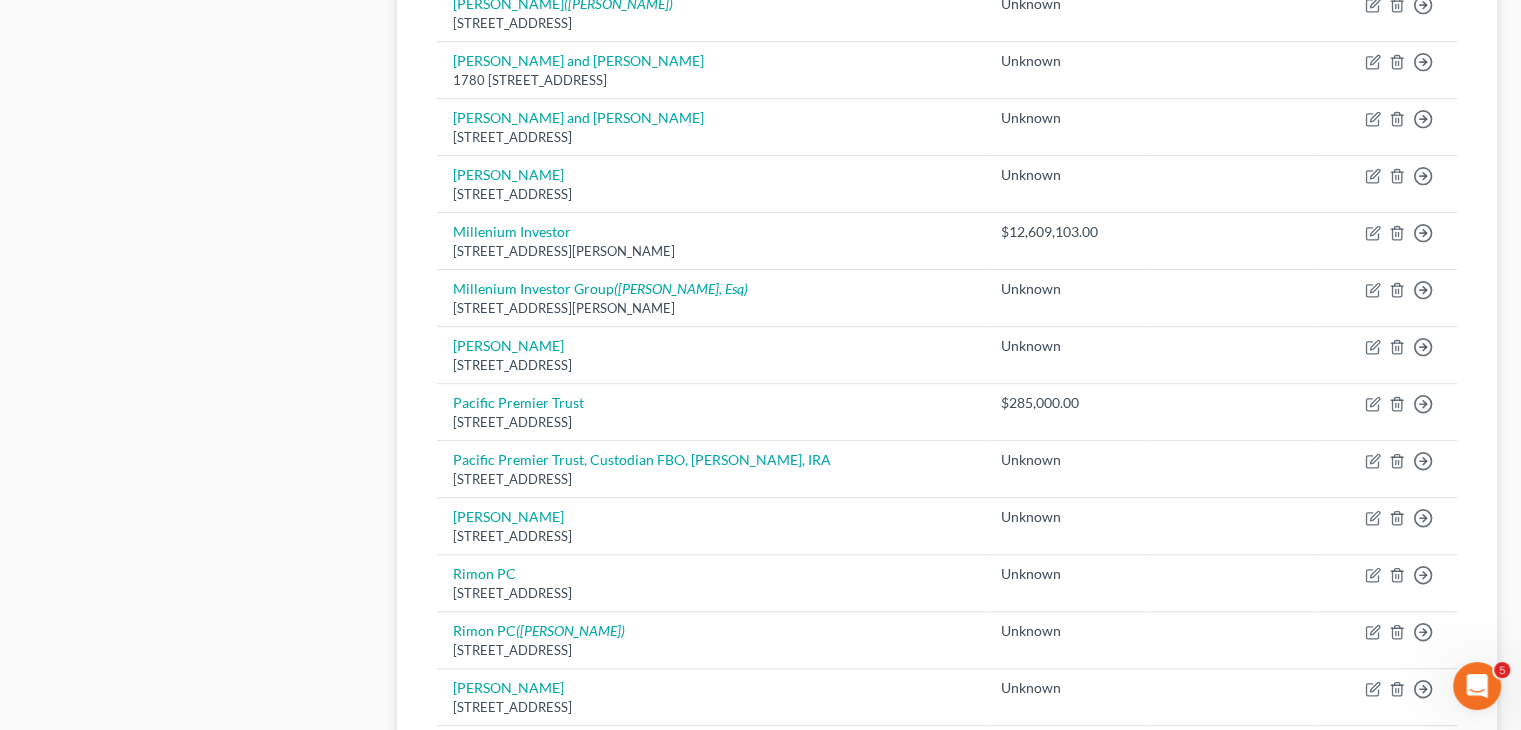 scroll, scrollTop: 1200, scrollLeft: 0, axis: vertical 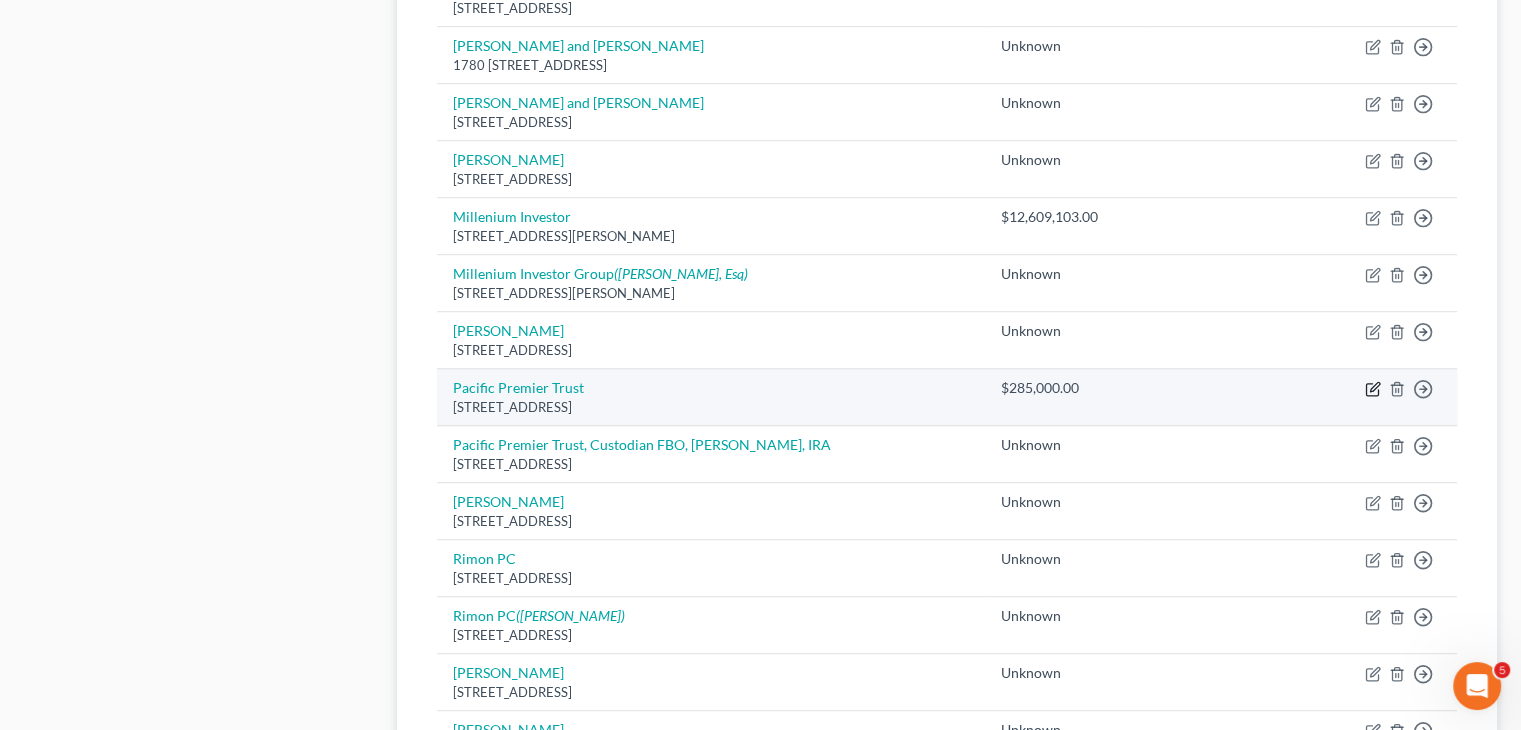 click 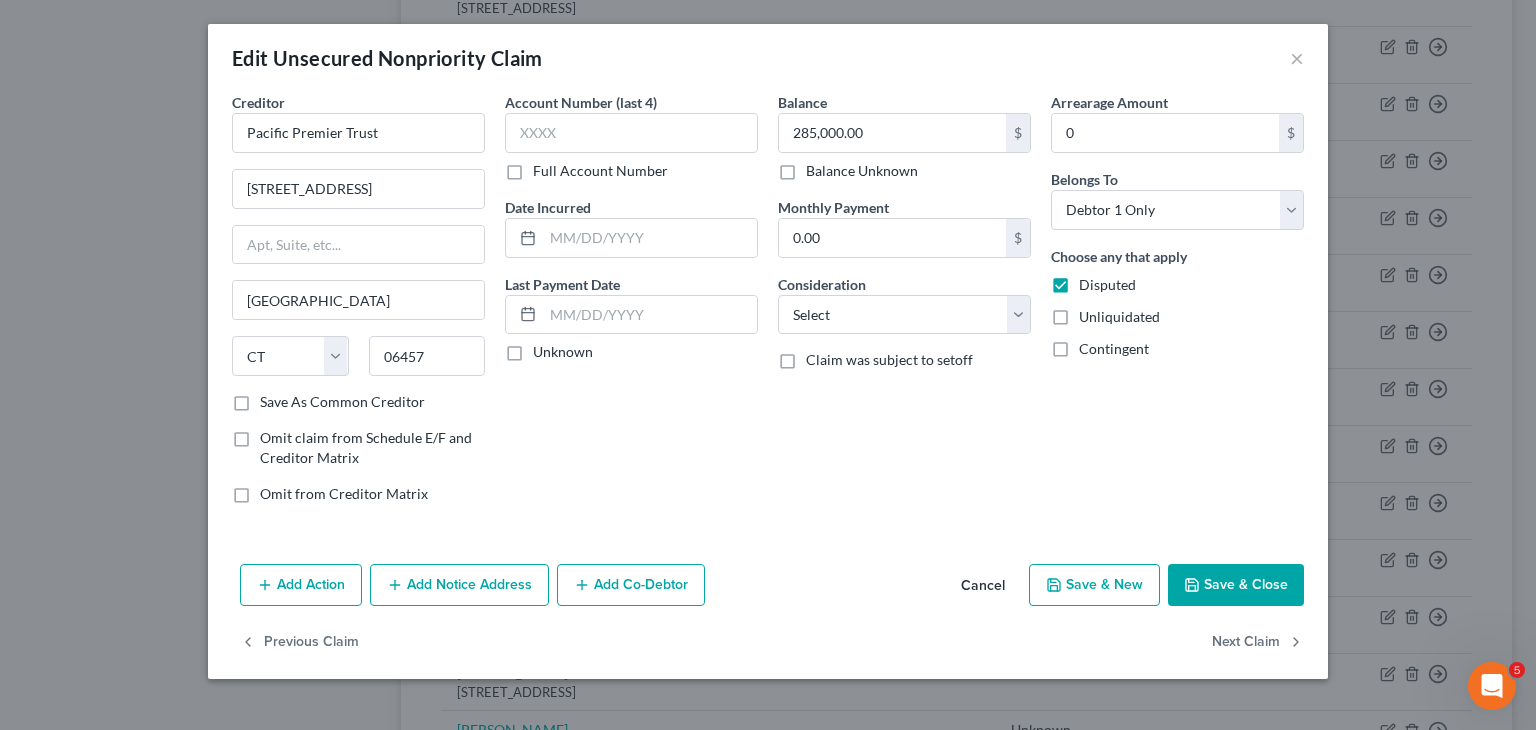 click on "Balance
285,000.00 $
Balance Unknown
Balance Undetermined
285,000.00 $
Balance Unknown
Monthly Payment 0.00 $ Consideration Select Cable / Satellite Services Collection Agency Credit Card Debt Debt Counseling / Attorneys Deficiency Balance Domestic Support Obligations Home / Car Repairs Income Taxes Judgment Liens Medical Services Monies Loaned / Advanced Mortgage Obligation From Divorce Or Separation Obligation To Pensions Other Overdrawn Bank Account Promised To Help Pay Creditors Student Loans Suppliers And Vendors Telephone / Internet Services Utility Services Claim was subject to setoff" at bounding box center [904, 306] 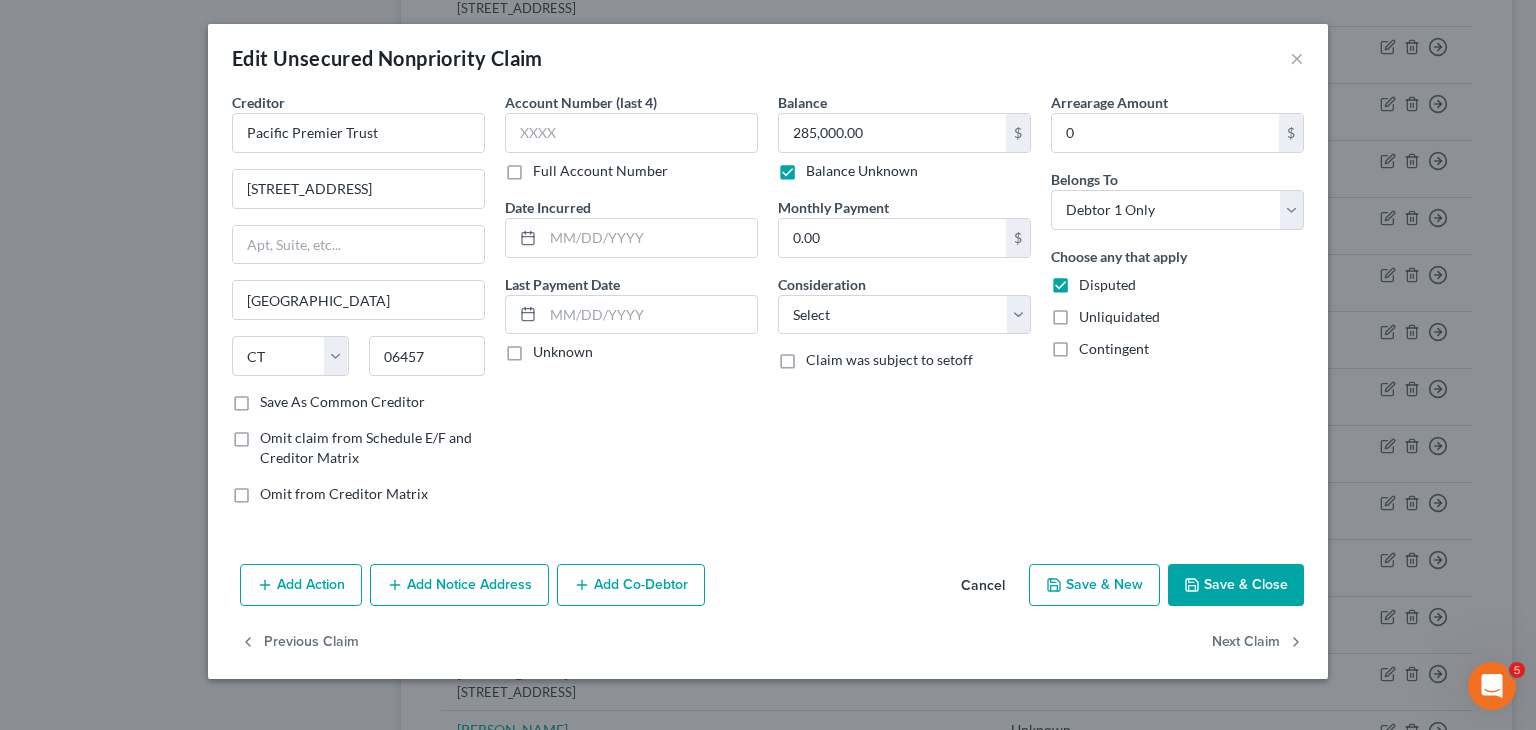 type on "0.00" 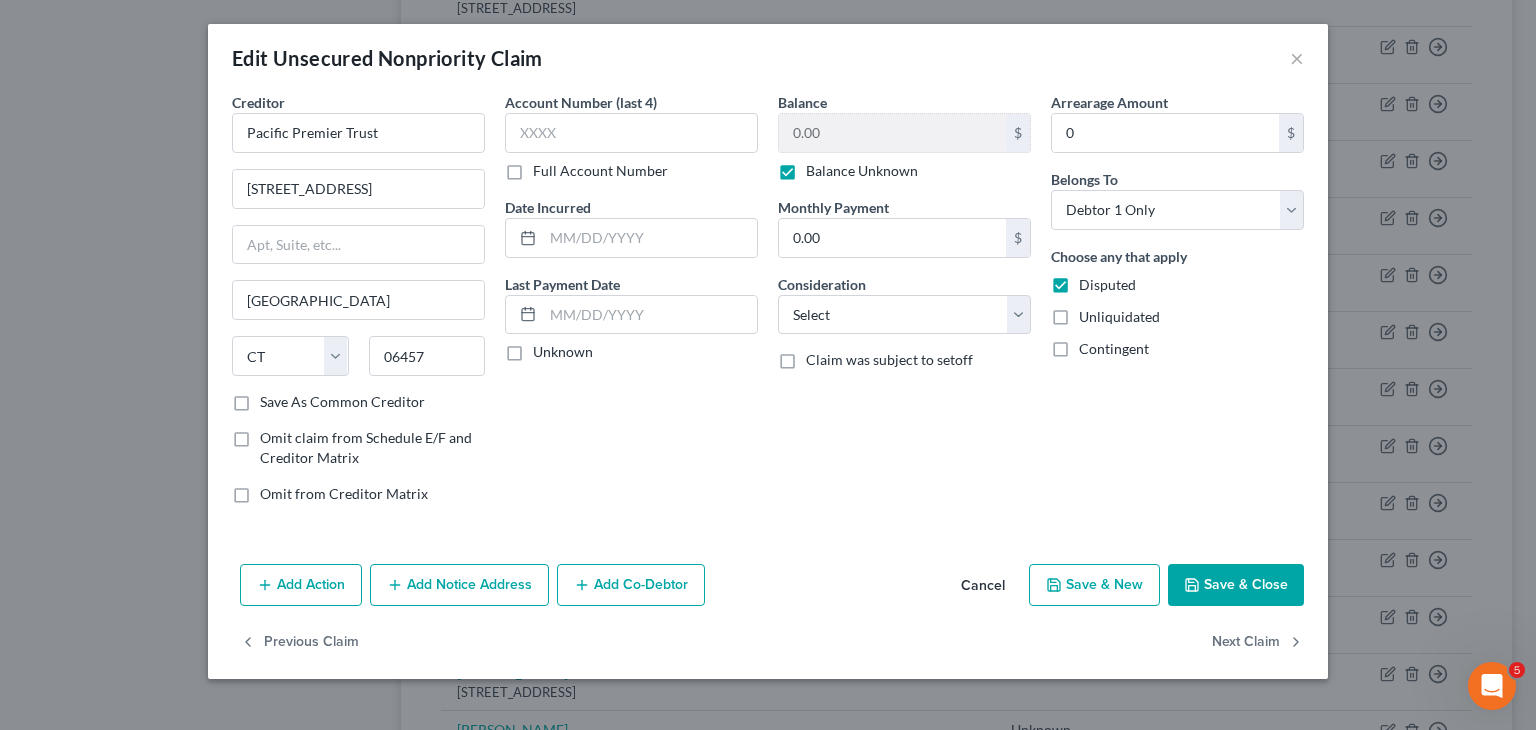 click on "Save & Close" at bounding box center [1236, 585] 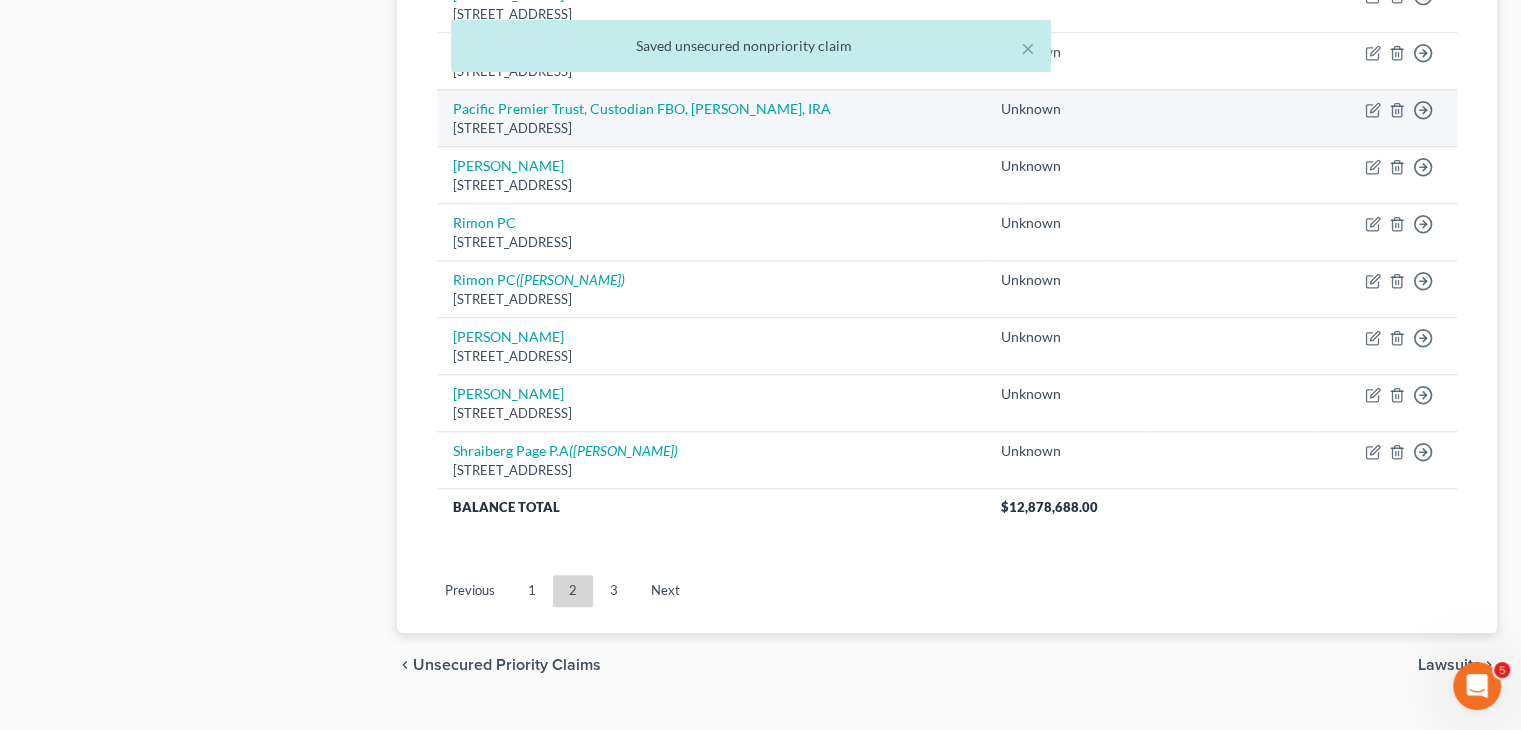 scroll, scrollTop: 1572, scrollLeft: 0, axis: vertical 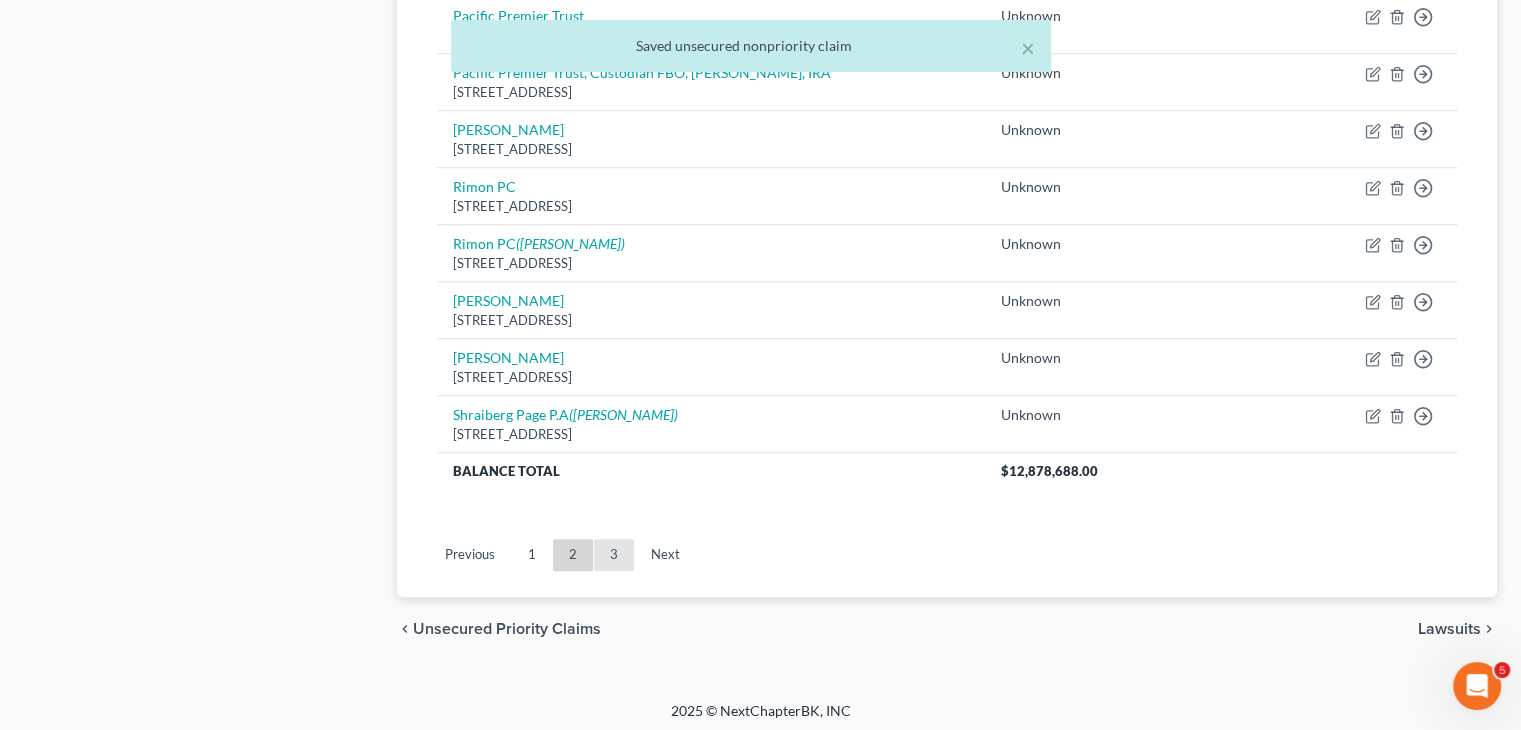 click on "3" at bounding box center [614, 555] 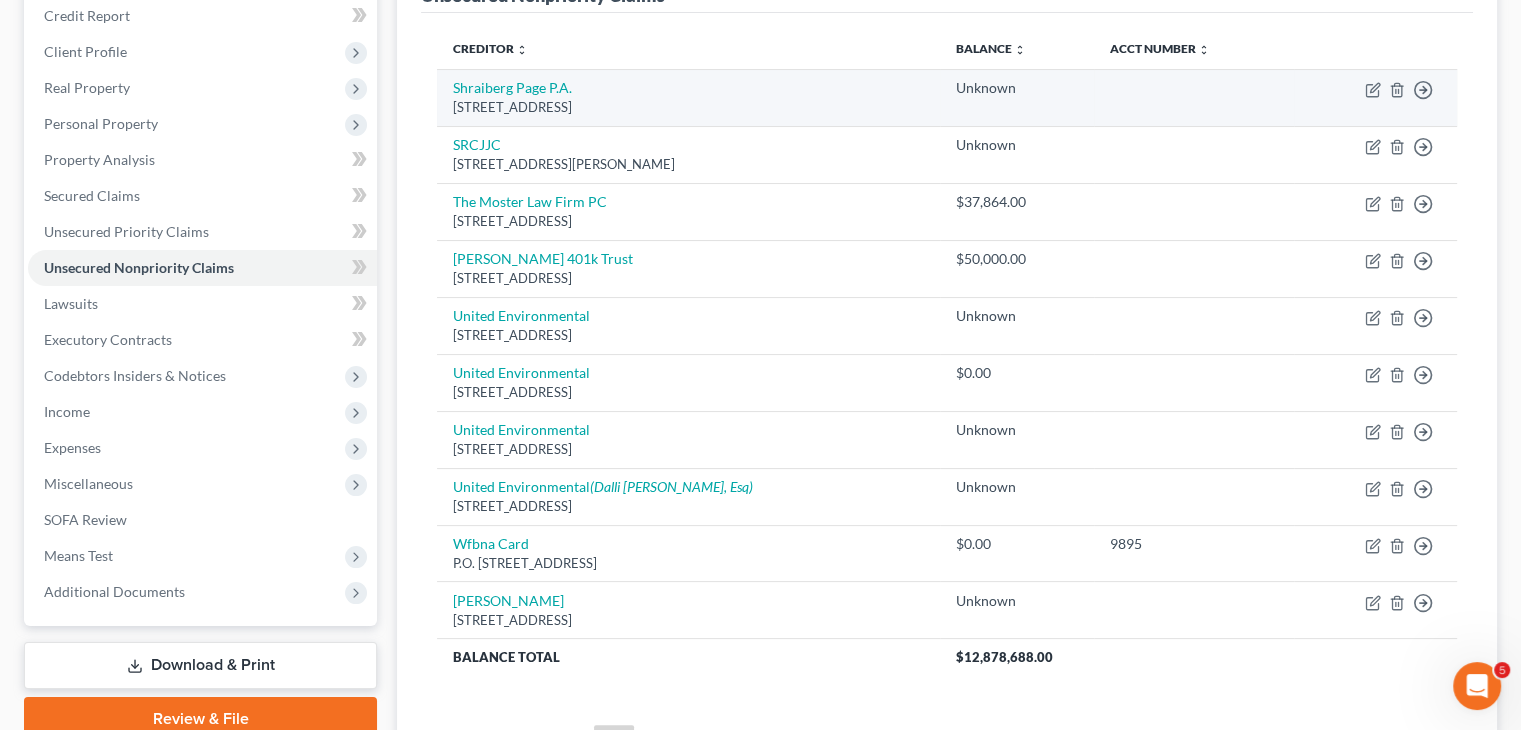 scroll, scrollTop: 236, scrollLeft: 0, axis: vertical 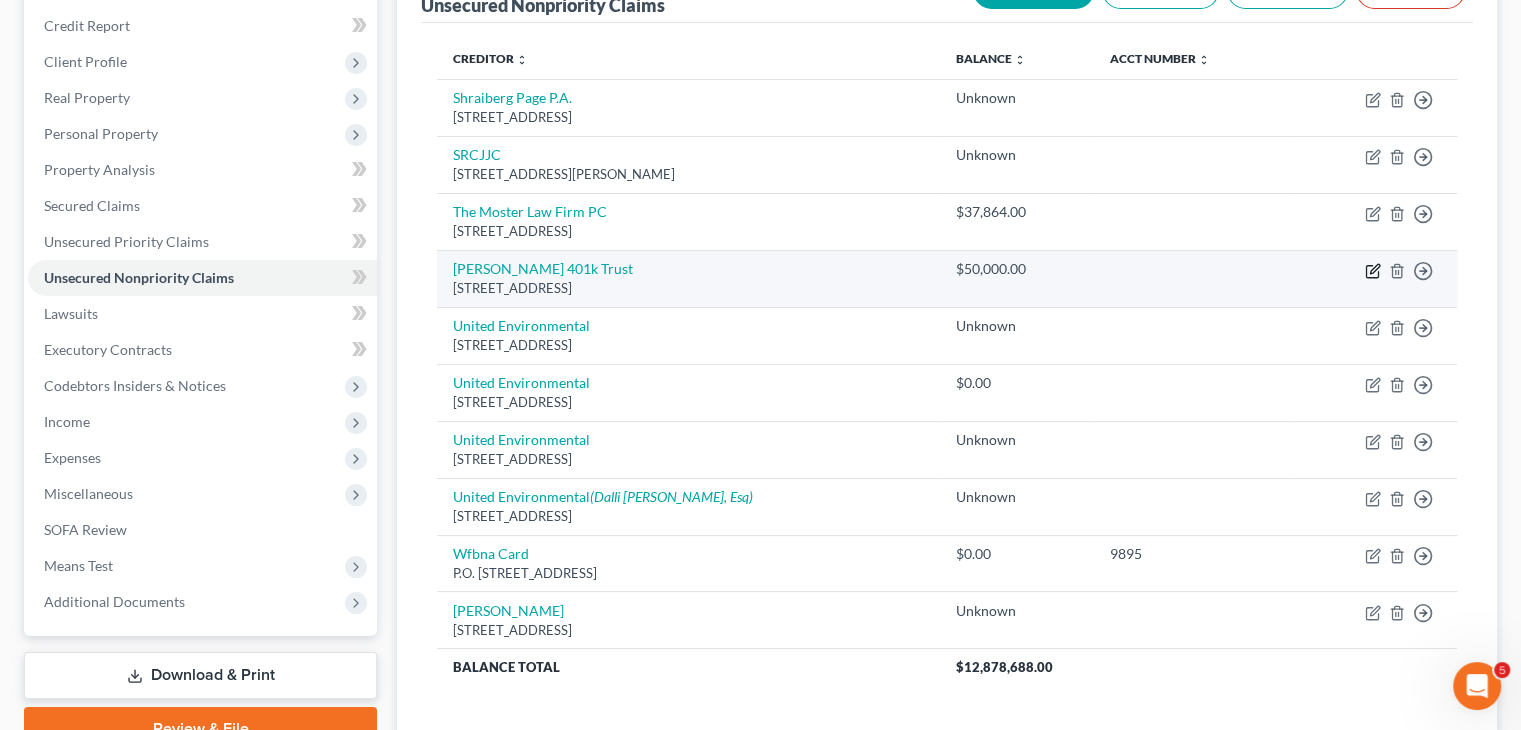 click on "Move to D Move to E Move to G Move to Notice Only" at bounding box center [1375, 278] 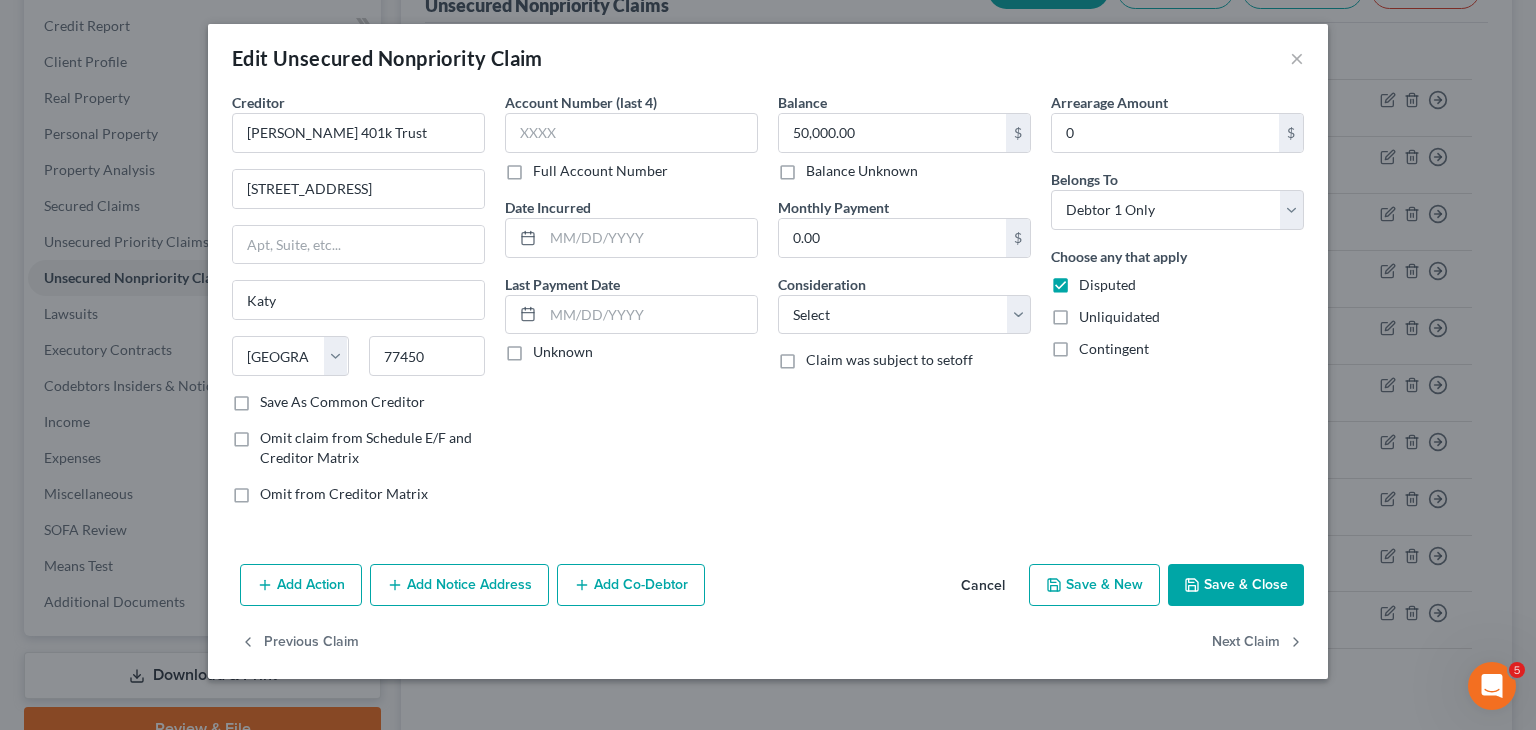 click on "Balance Unknown" at bounding box center (862, 171) 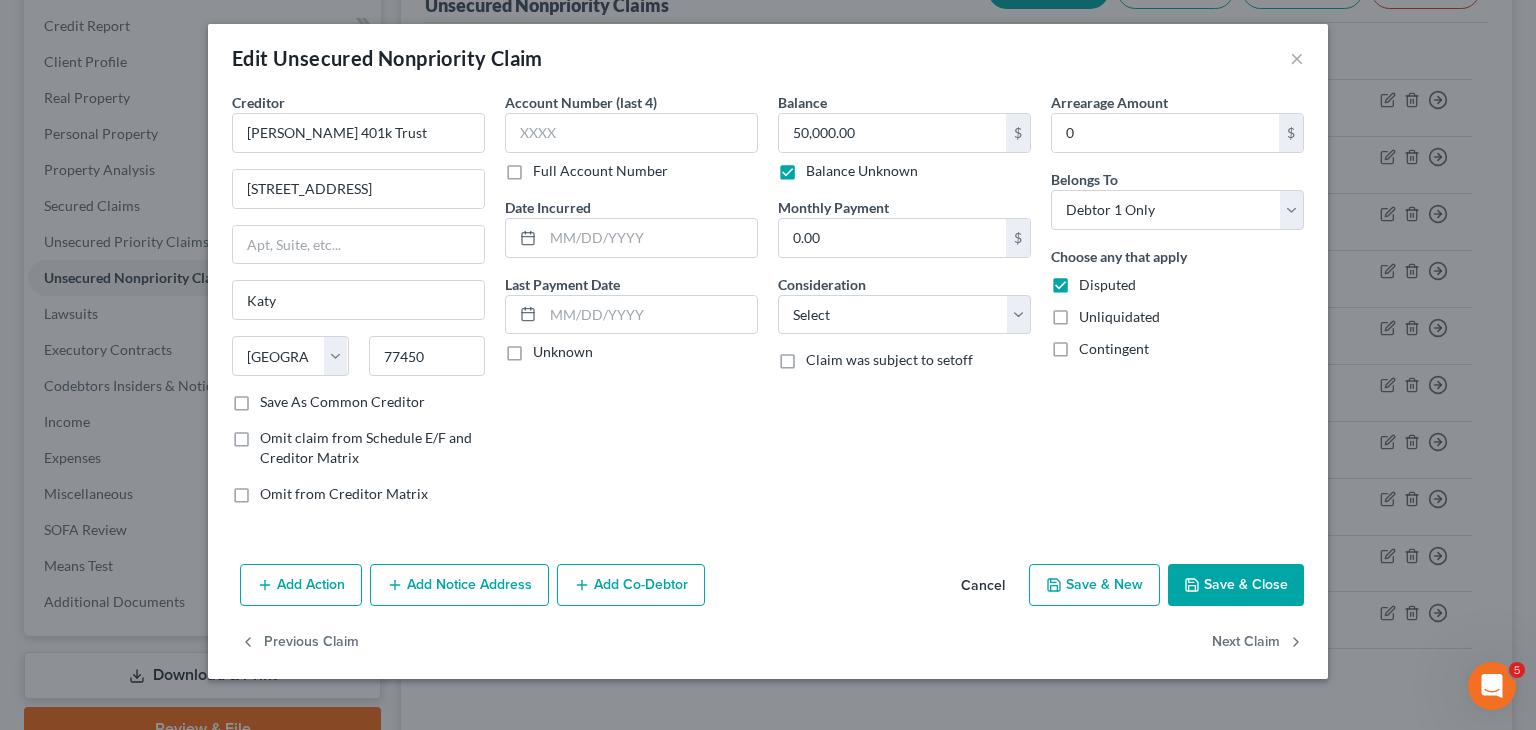 type on "0.00" 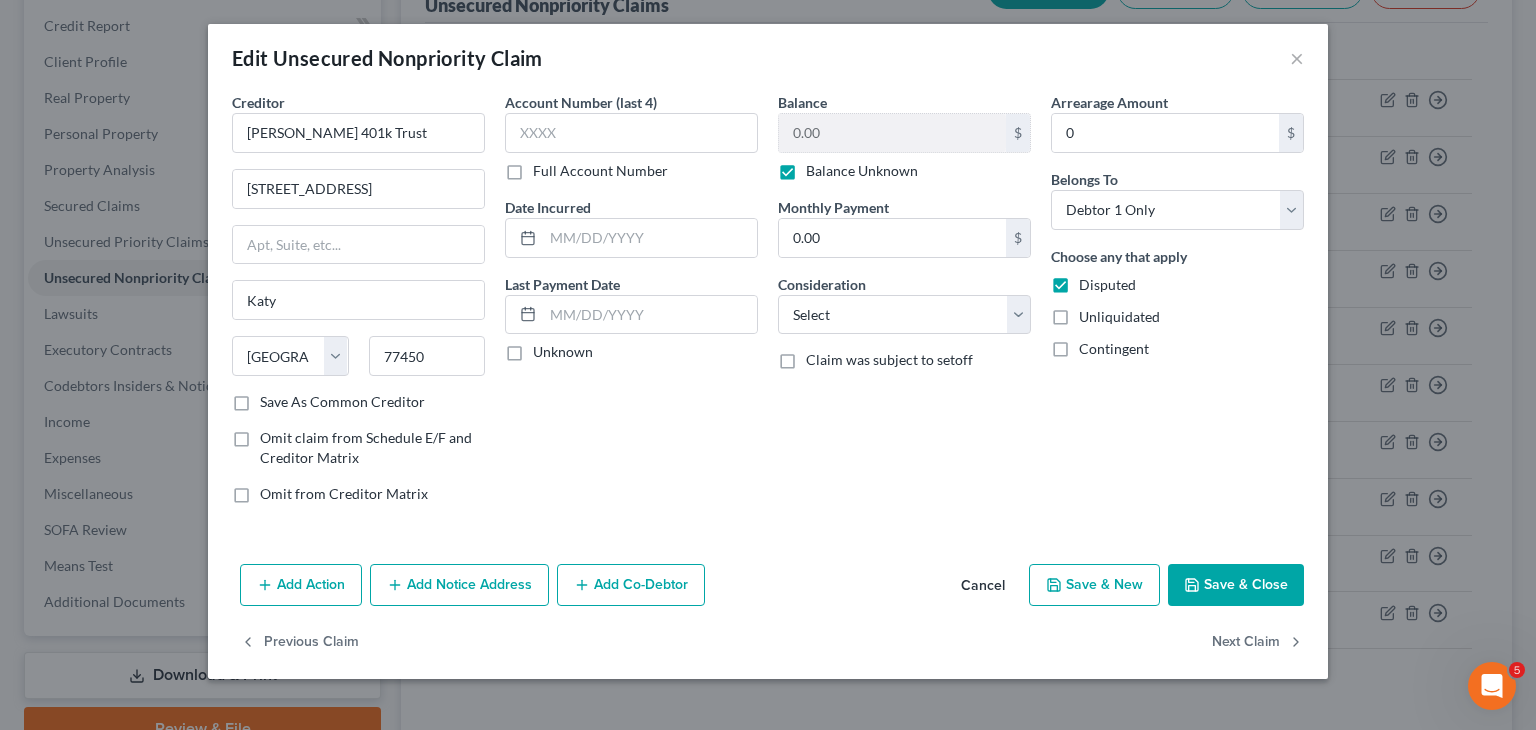 click on "Save & Close" at bounding box center [1236, 585] 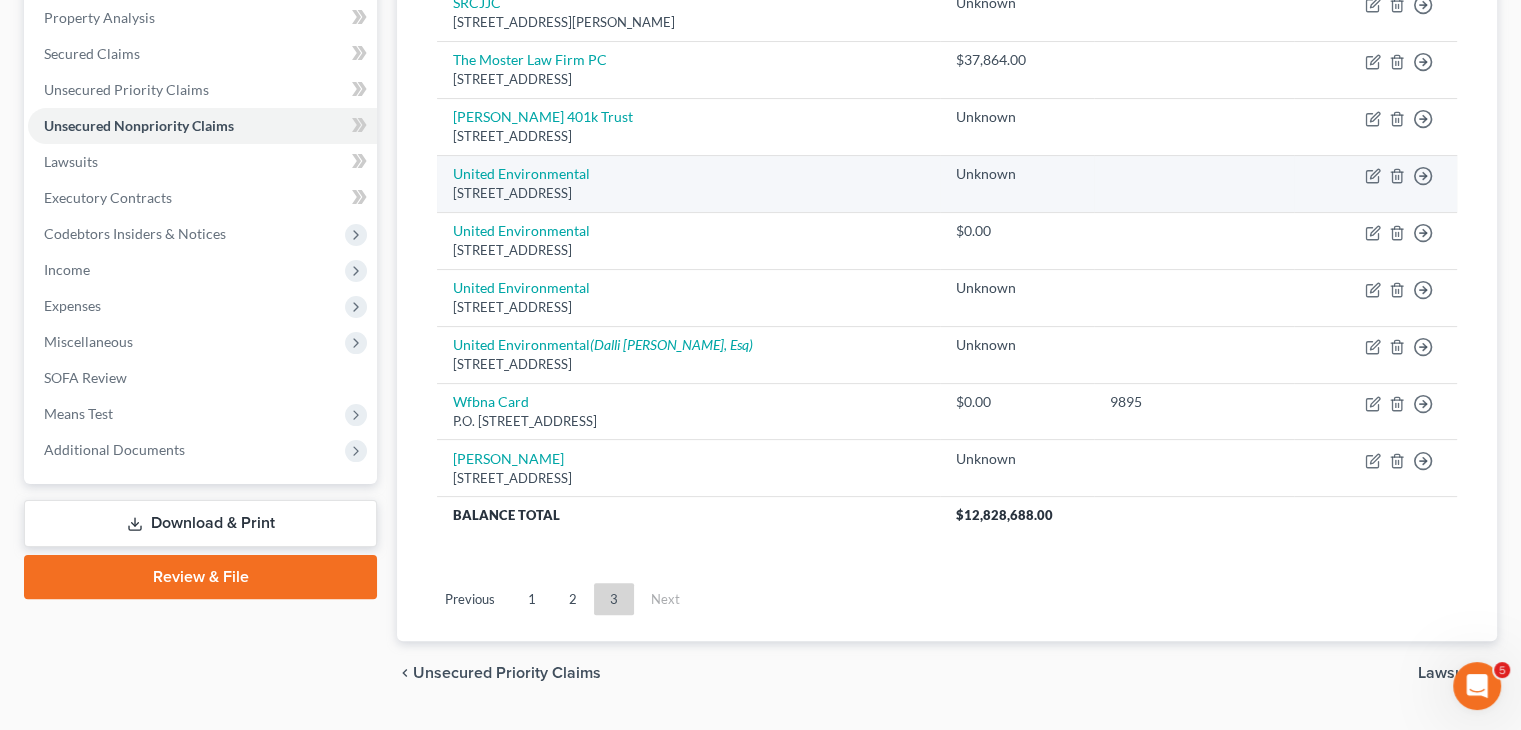 scroll, scrollTop: 400, scrollLeft: 0, axis: vertical 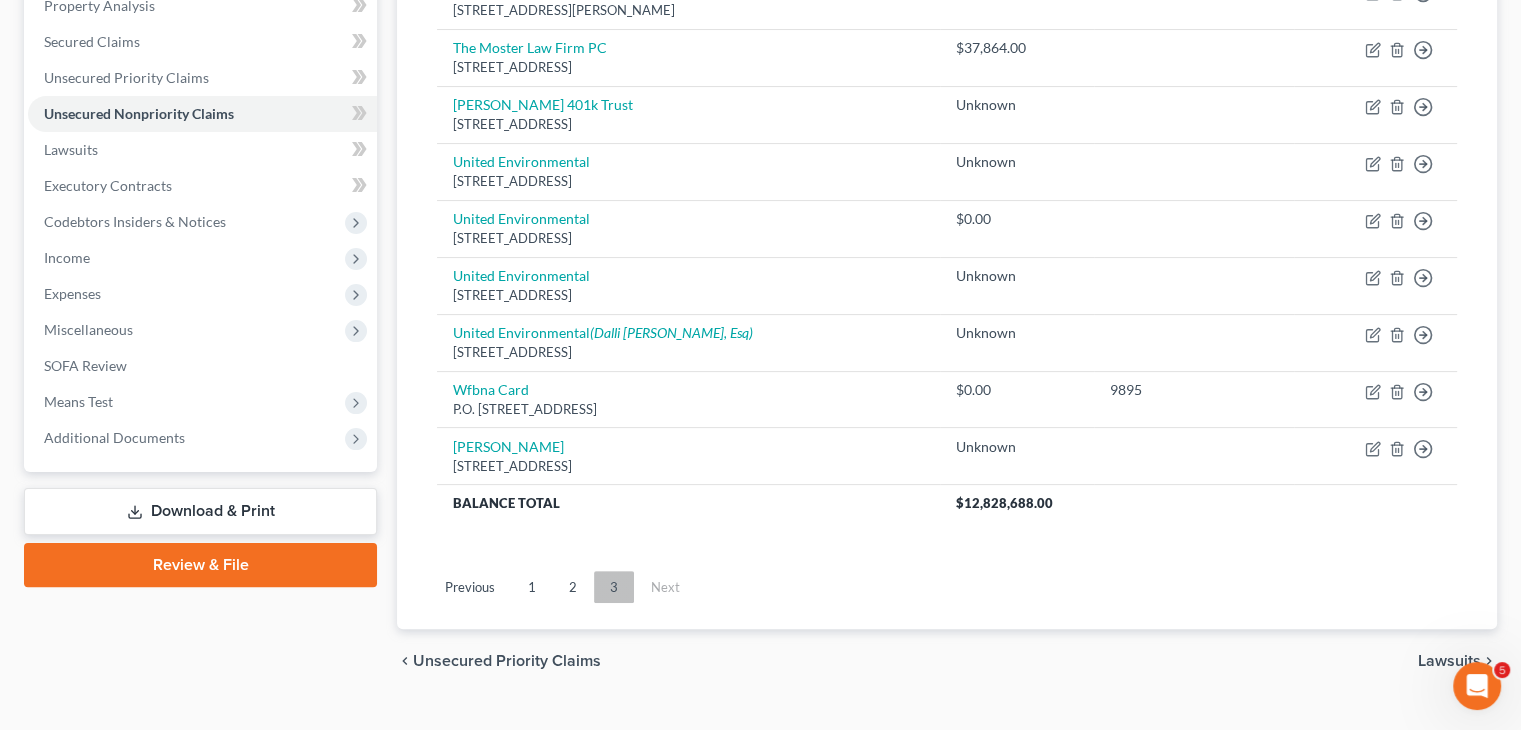click on "3" at bounding box center (614, 587) 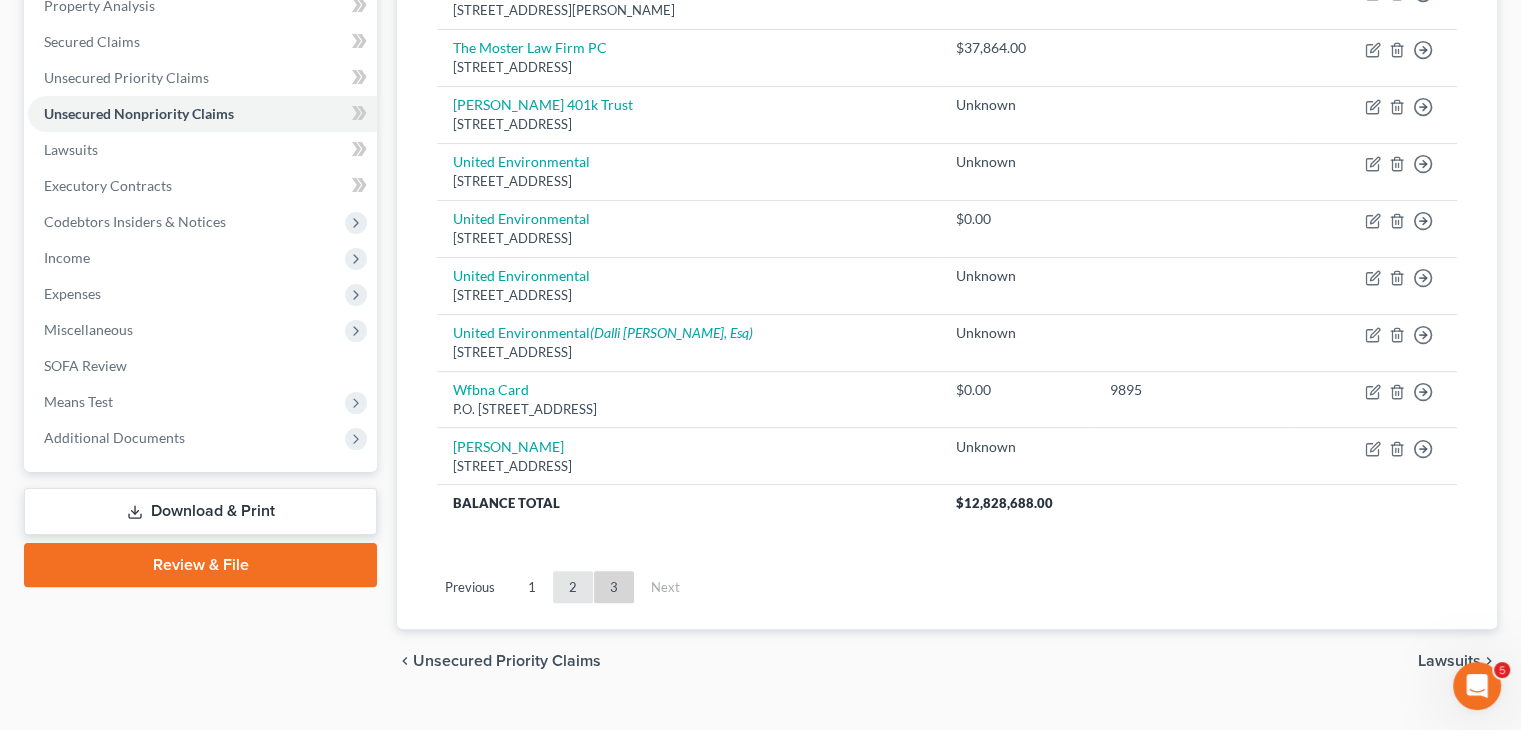 click on "2" at bounding box center (573, 587) 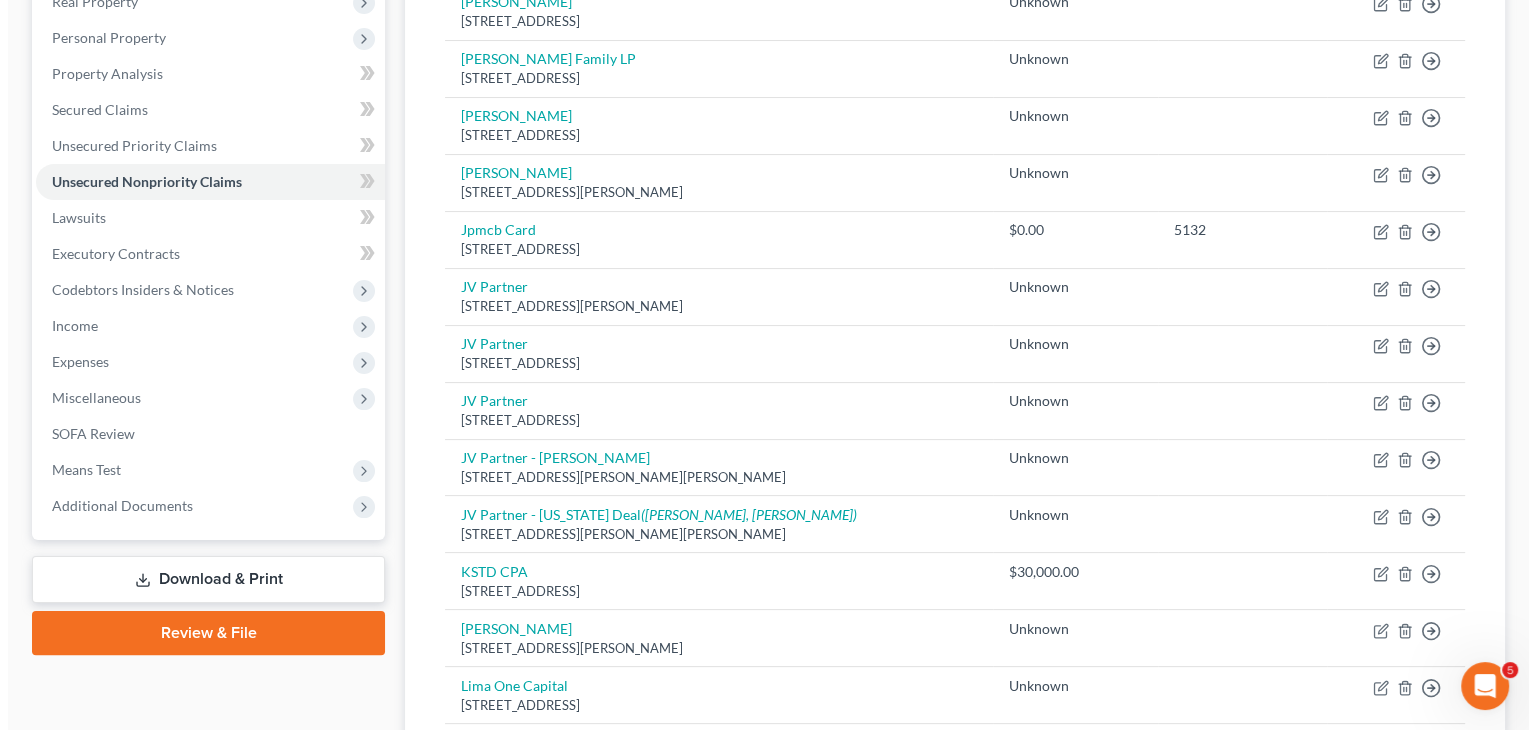 scroll, scrollTop: 400, scrollLeft: 0, axis: vertical 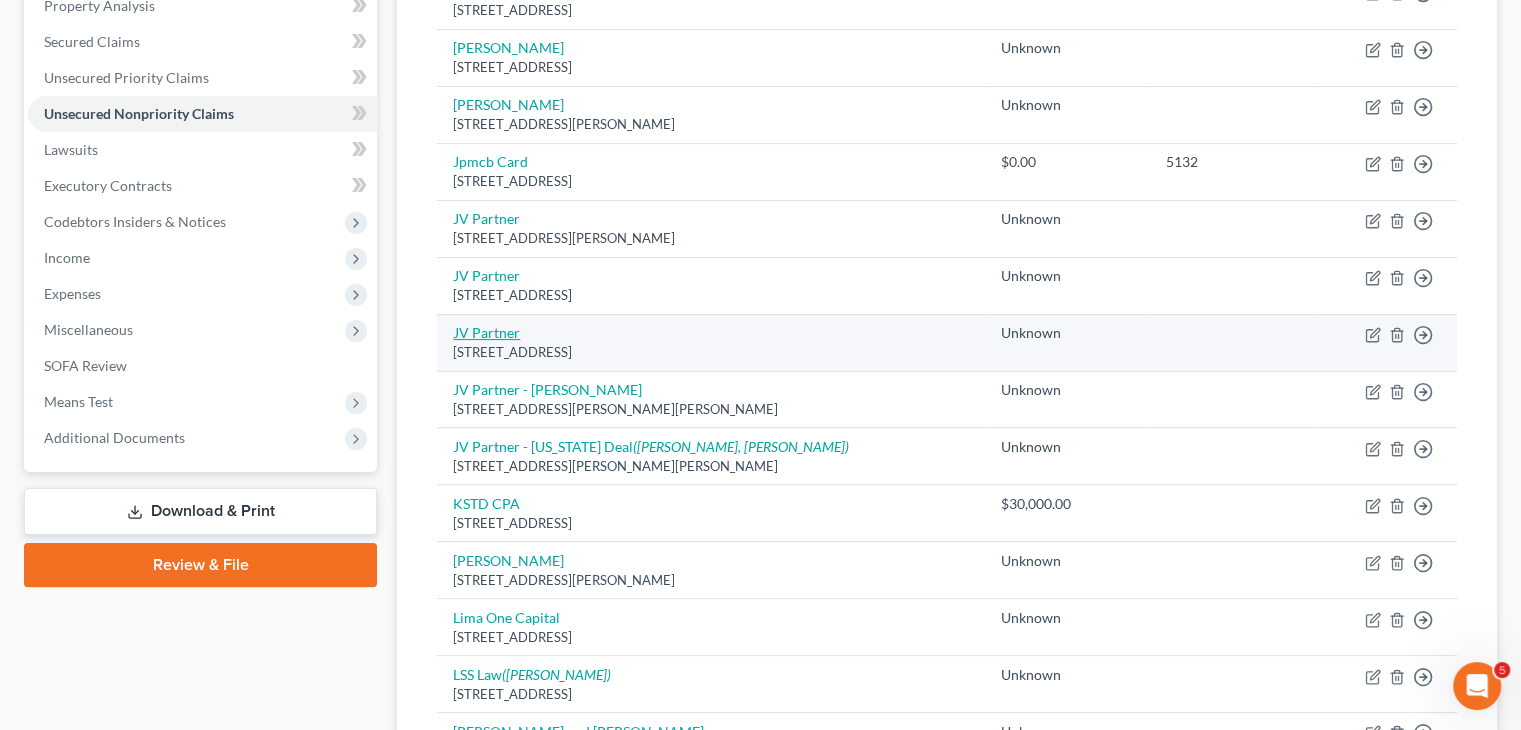 click on "JV Partner" at bounding box center (486, 332) 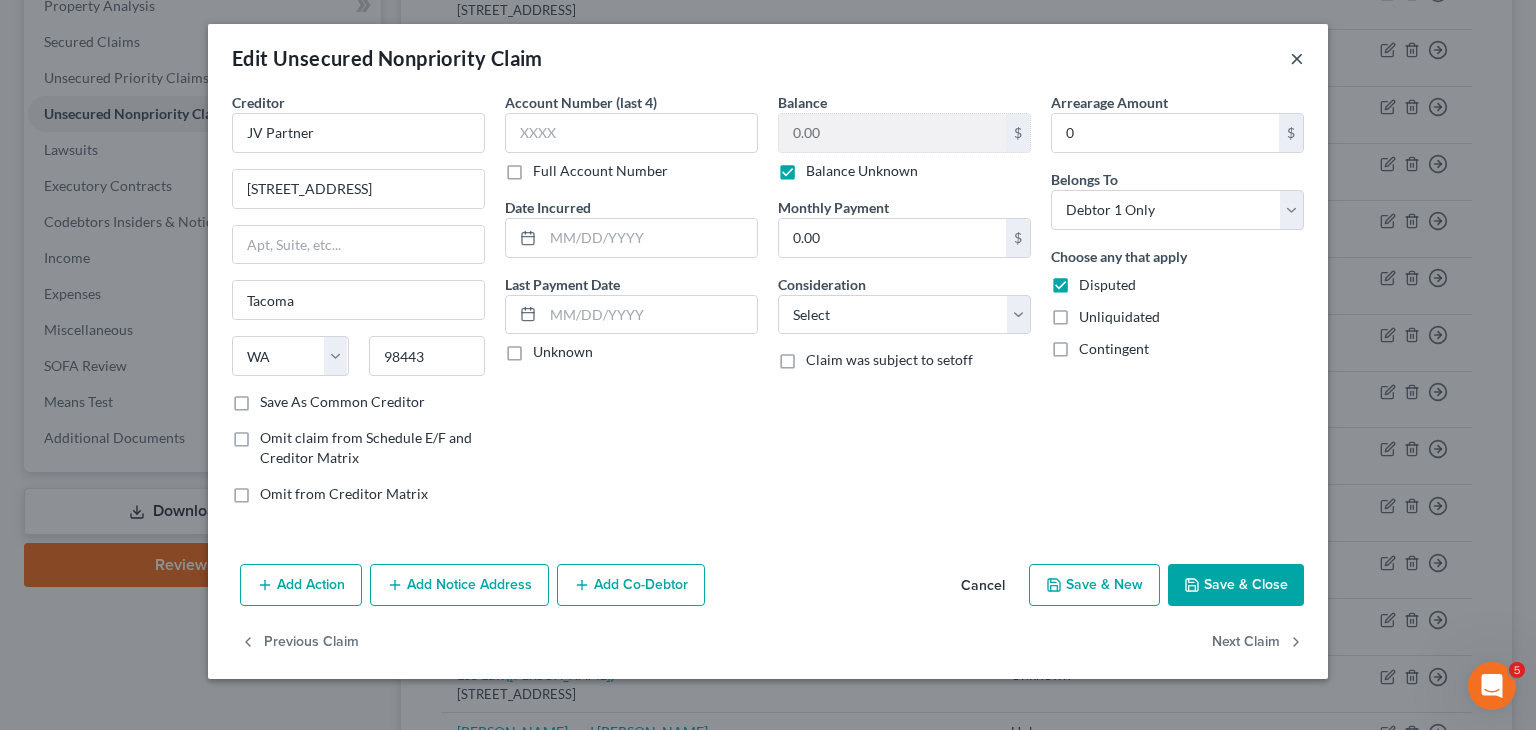 click on "×" at bounding box center (1297, 58) 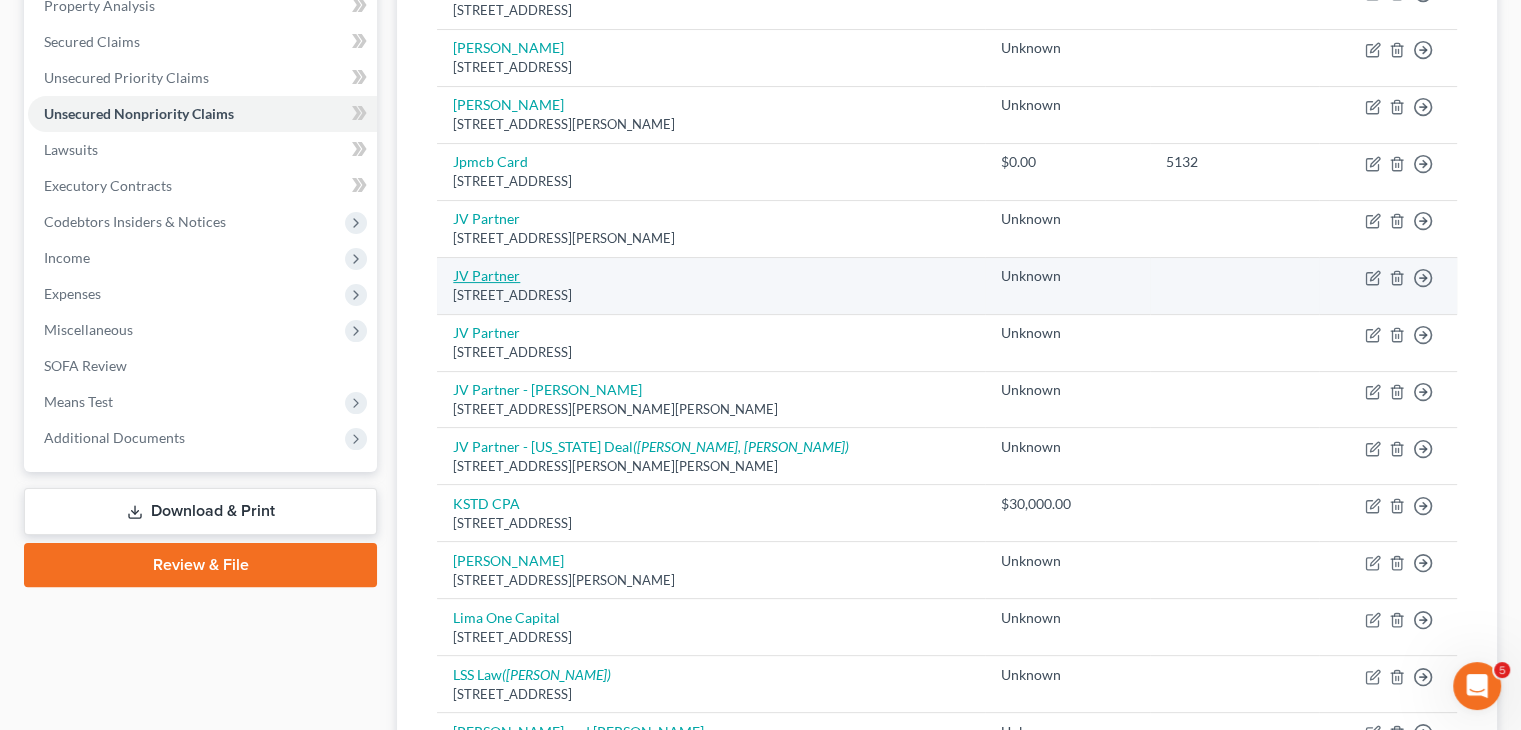 click on "JV Partner" at bounding box center (486, 275) 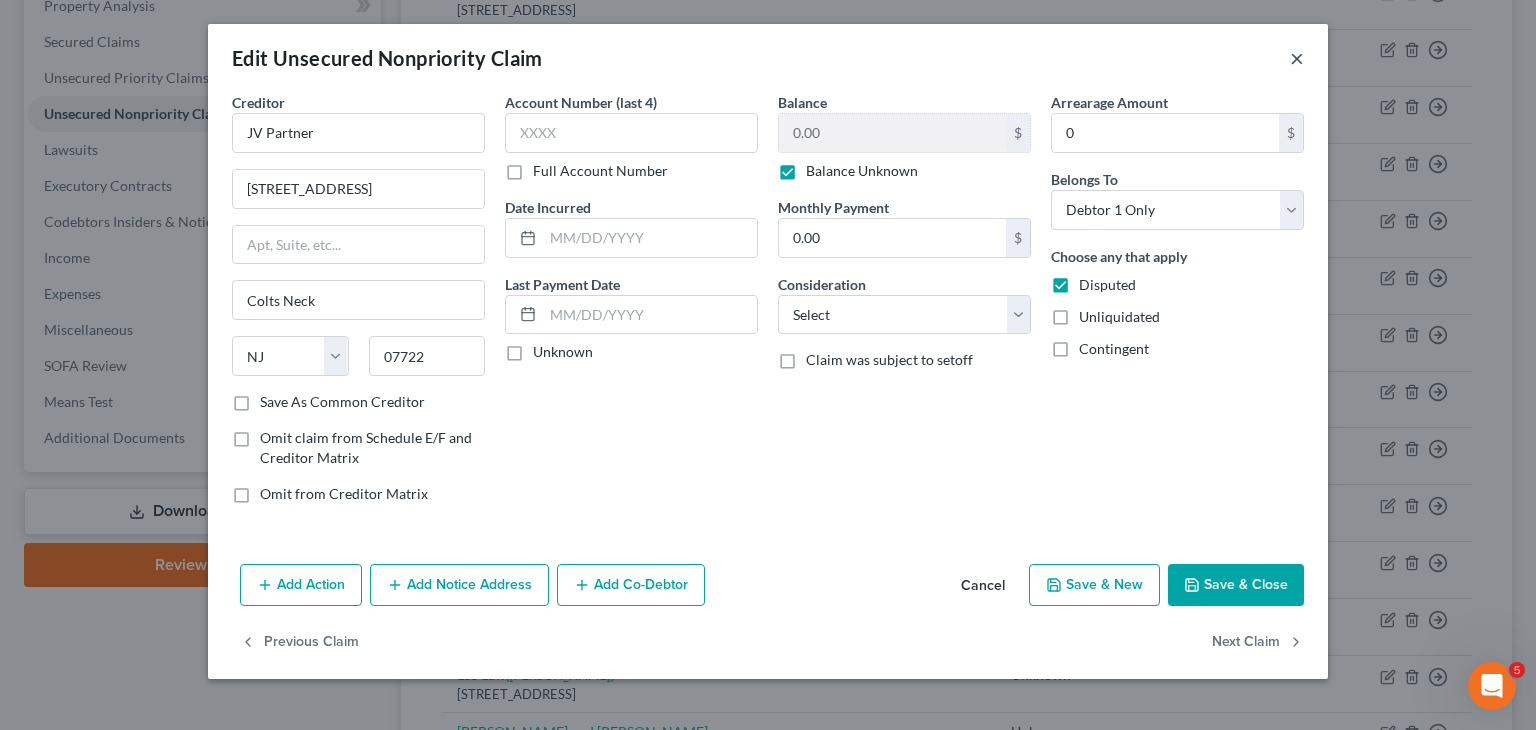 click on "×" at bounding box center (1297, 58) 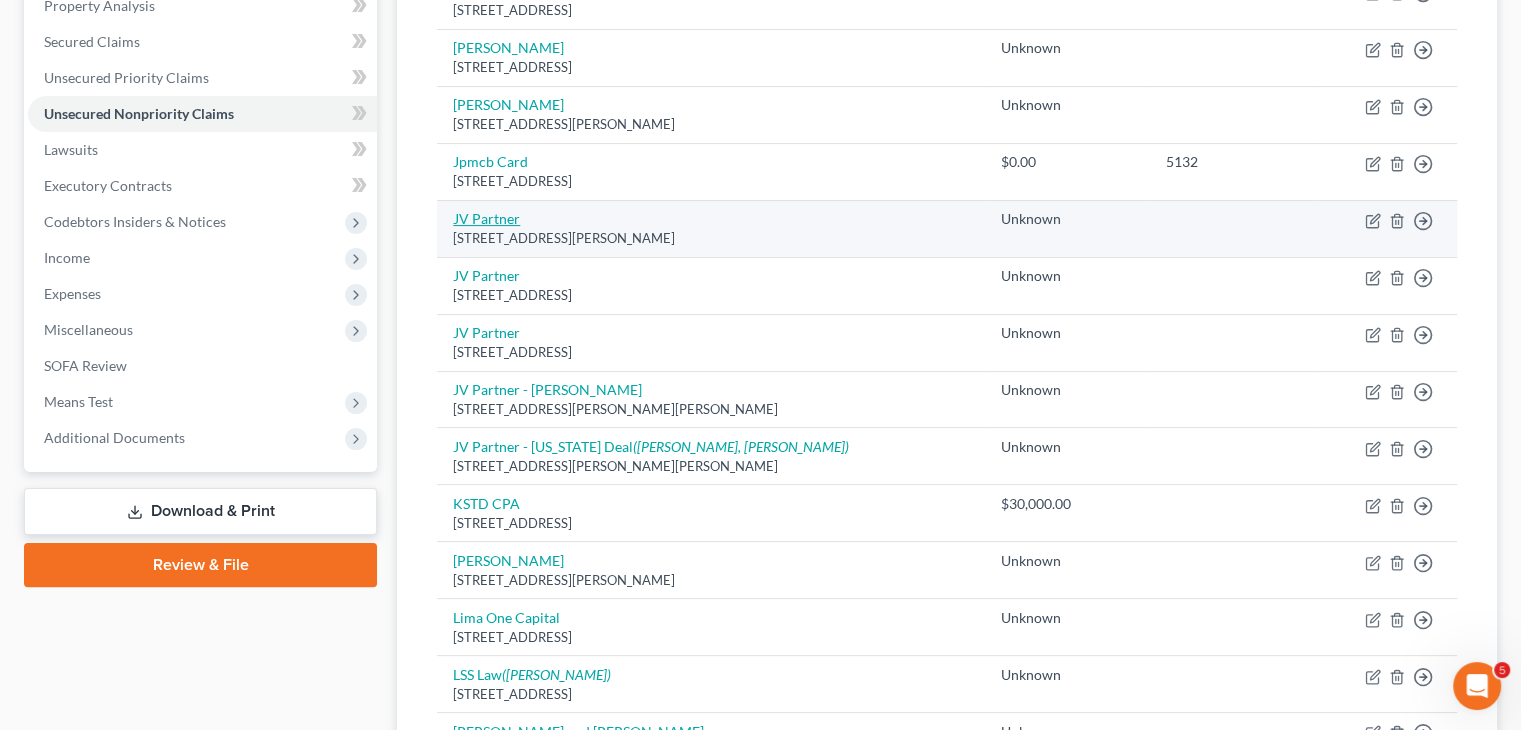 click on "JV Partner" at bounding box center [486, 218] 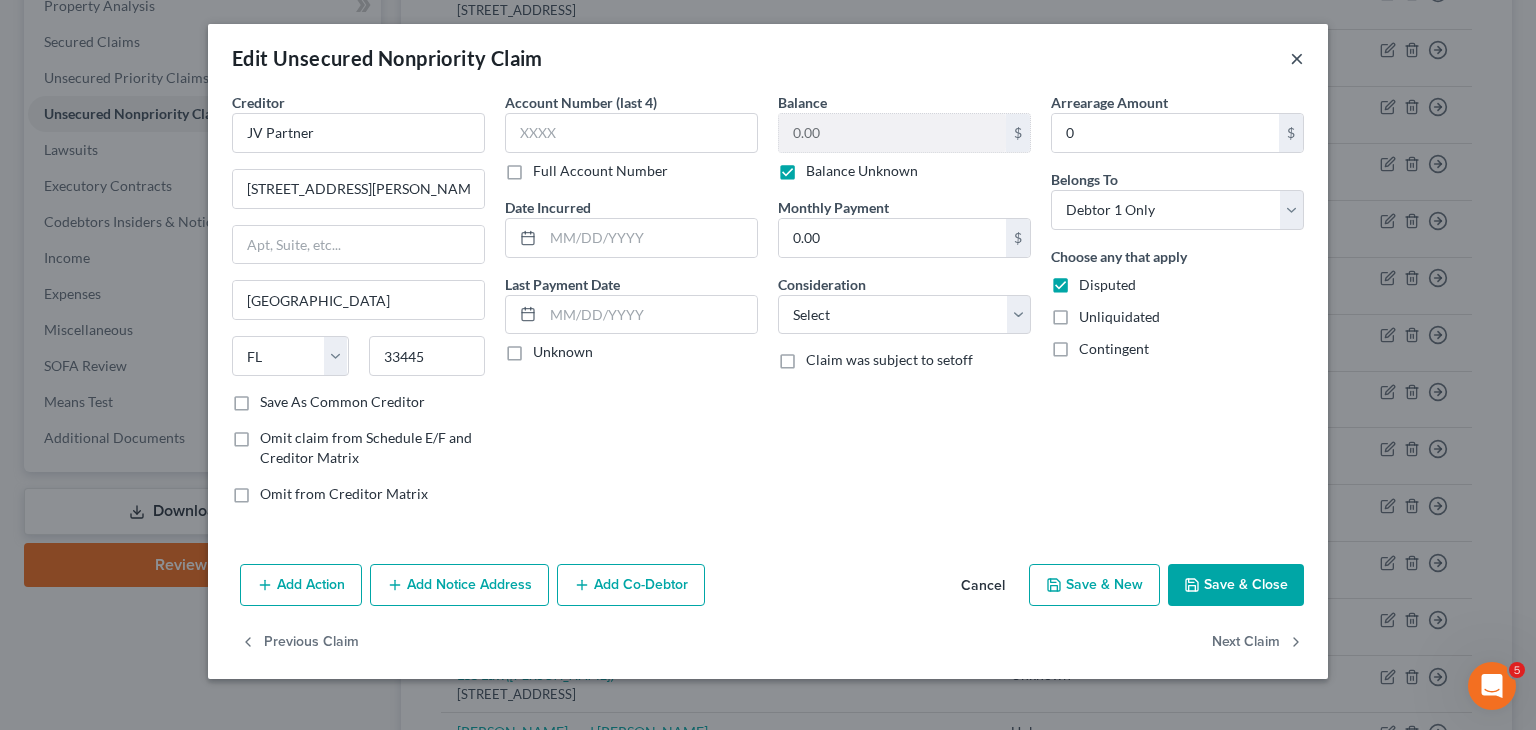 click on "×" at bounding box center [1297, 58] 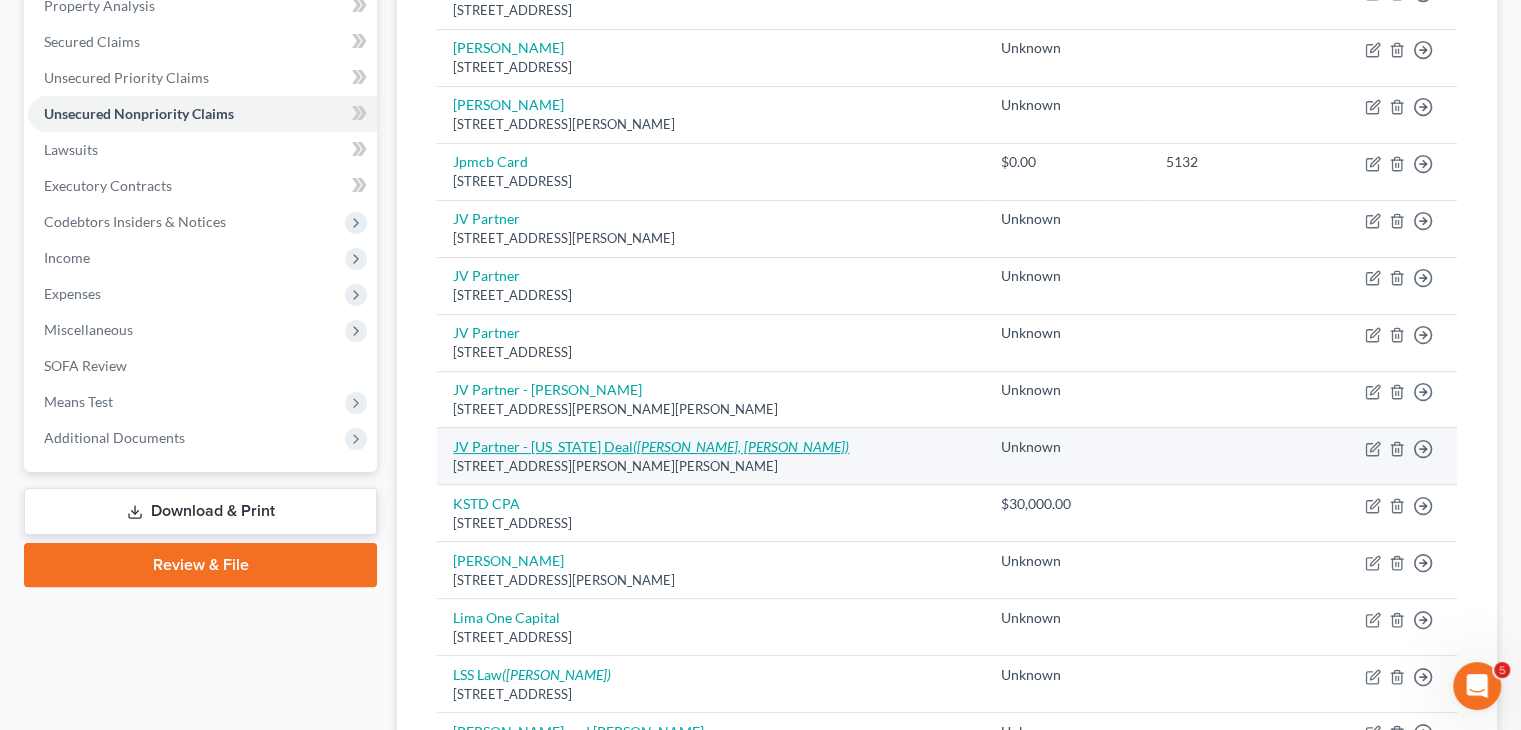 click on "JV Partner - Texas Deal  (Jennifer Joyce, Robert Lutein)" at bounding box center (651, 446) 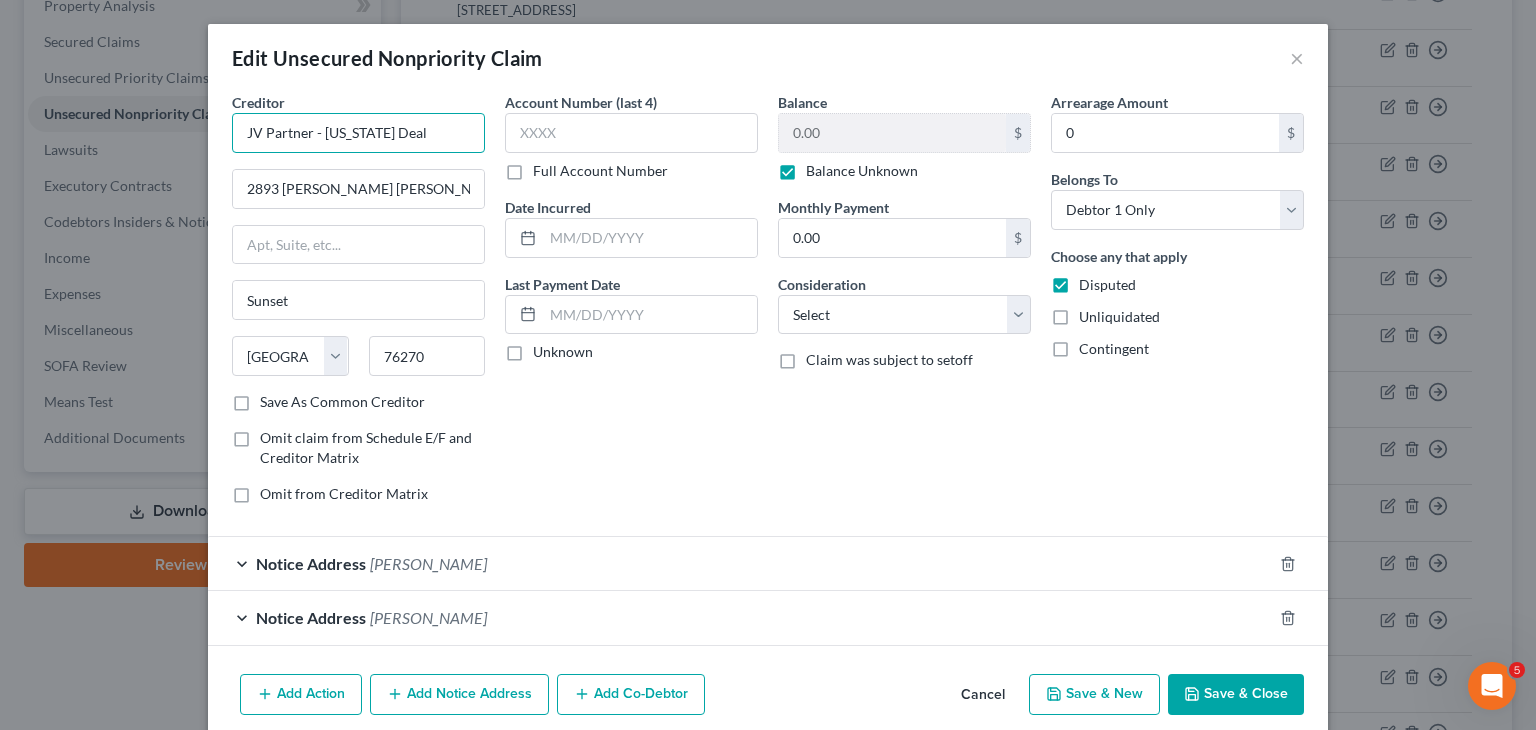 click on "JV Partner - Texas Deal" at bounding box center [358, 133] 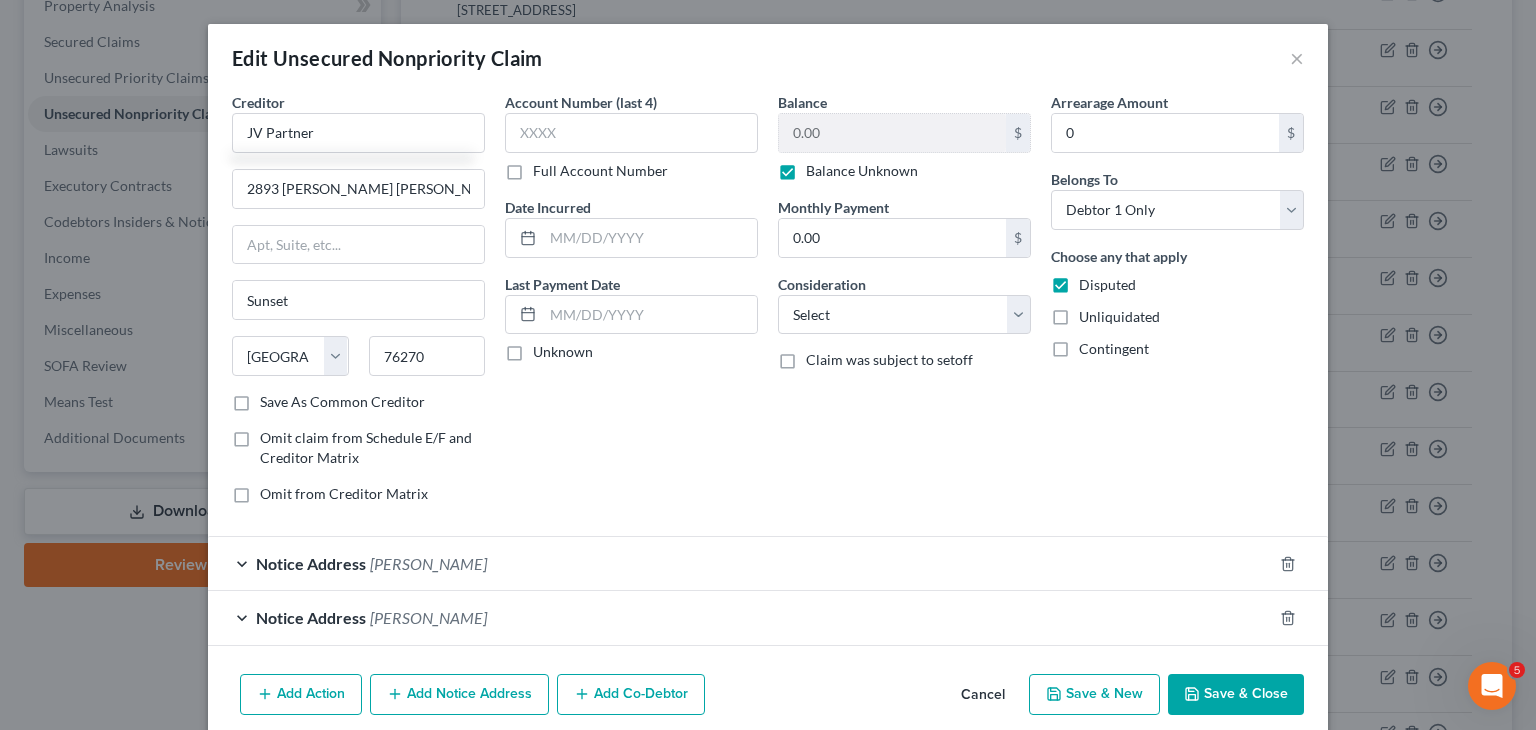 click on "Jennifer Joyce" at bounding box center (428, 563) 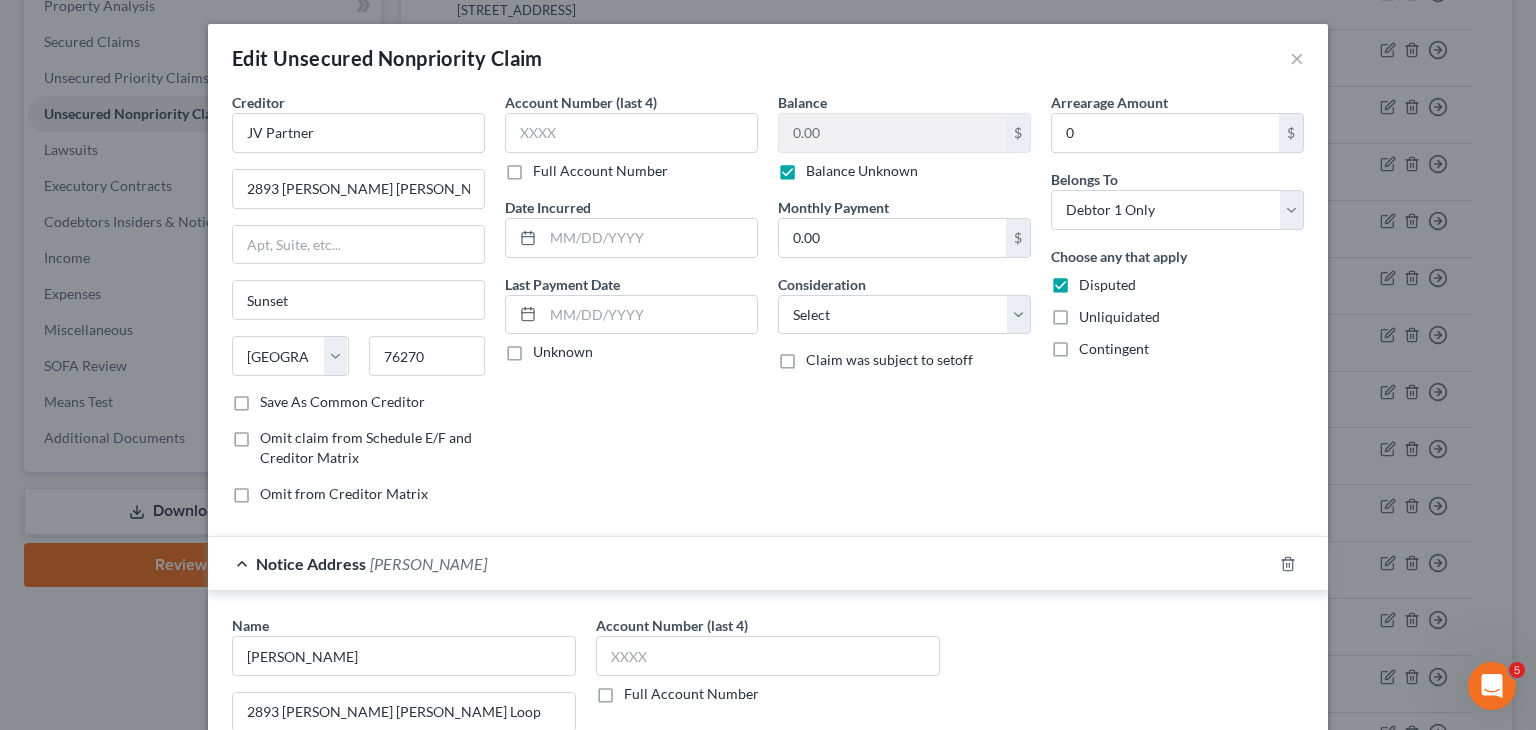 type on "JV Partner" 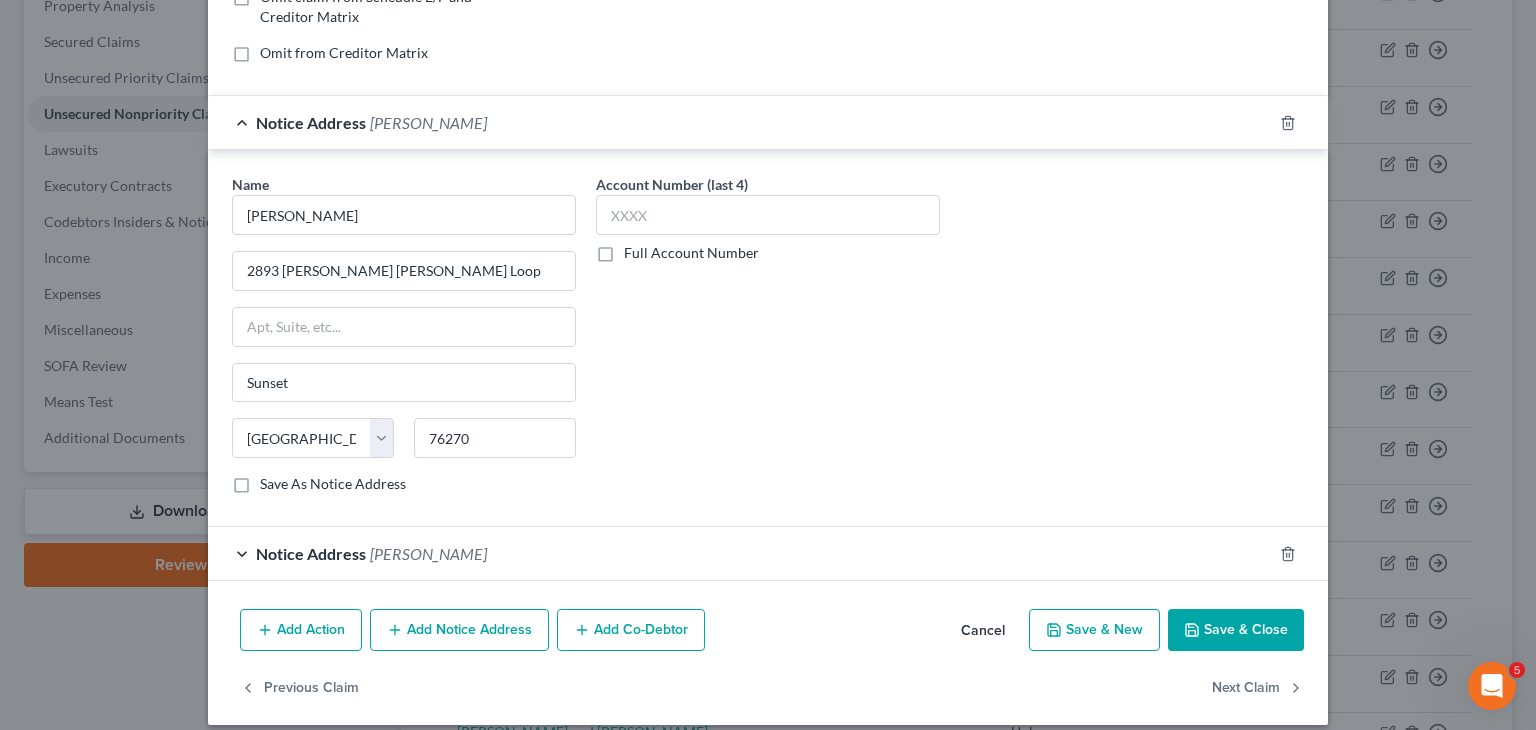 scroll, scrollTop: 455, scrollLeft: 0, axis: vertical 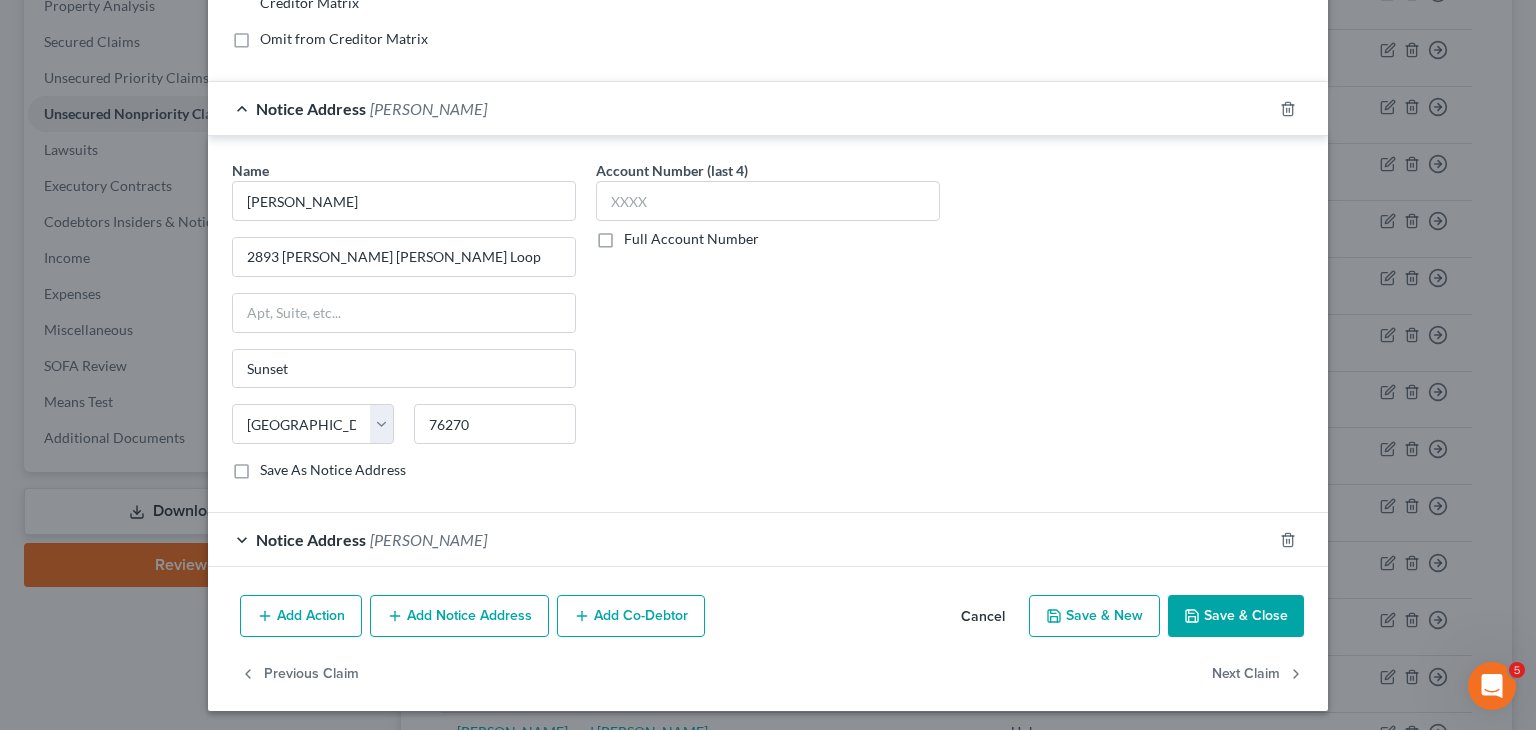 click on "Robert Lutein" at bounding box center [428, 539] 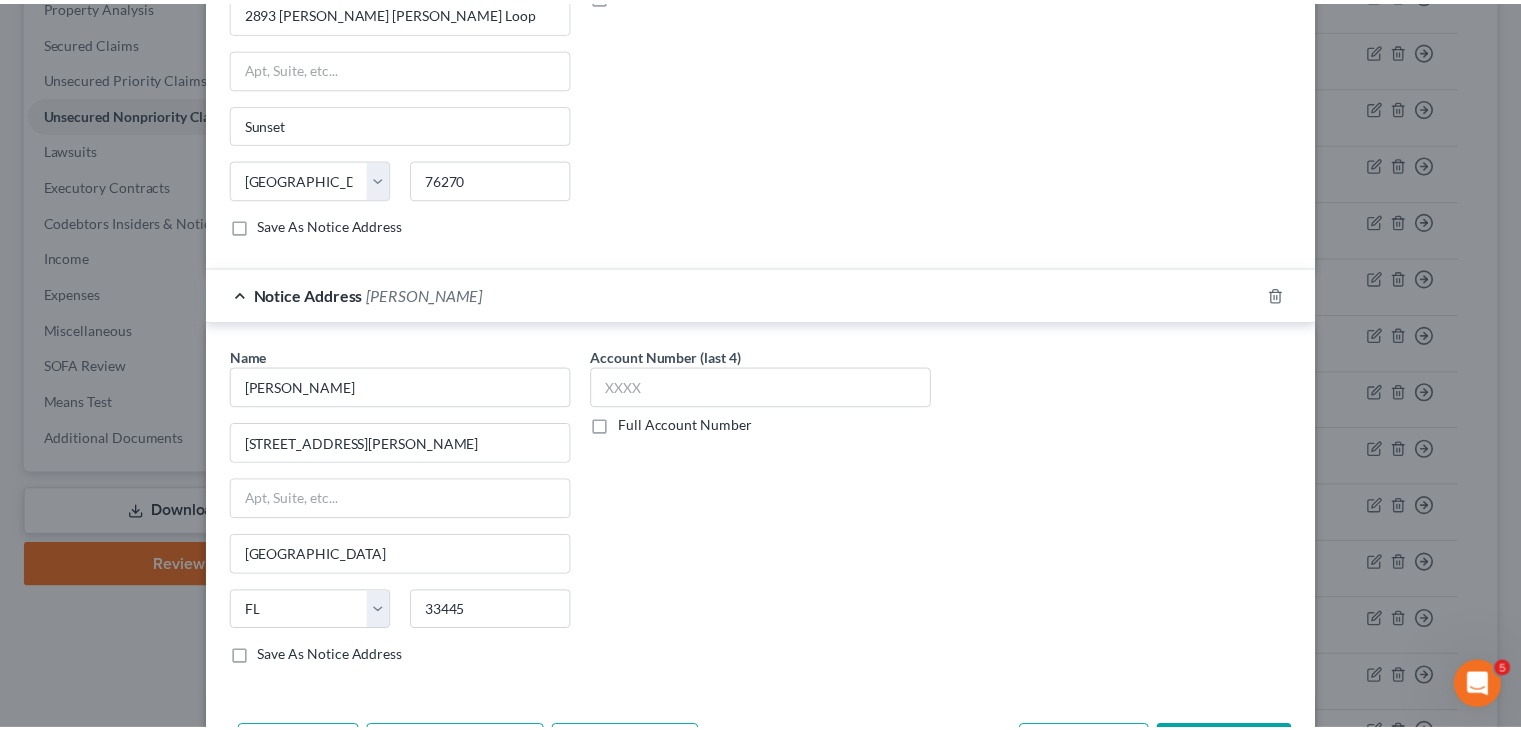 scroll, scrollTop: 829, scrollLeft: 0, axis: vertical 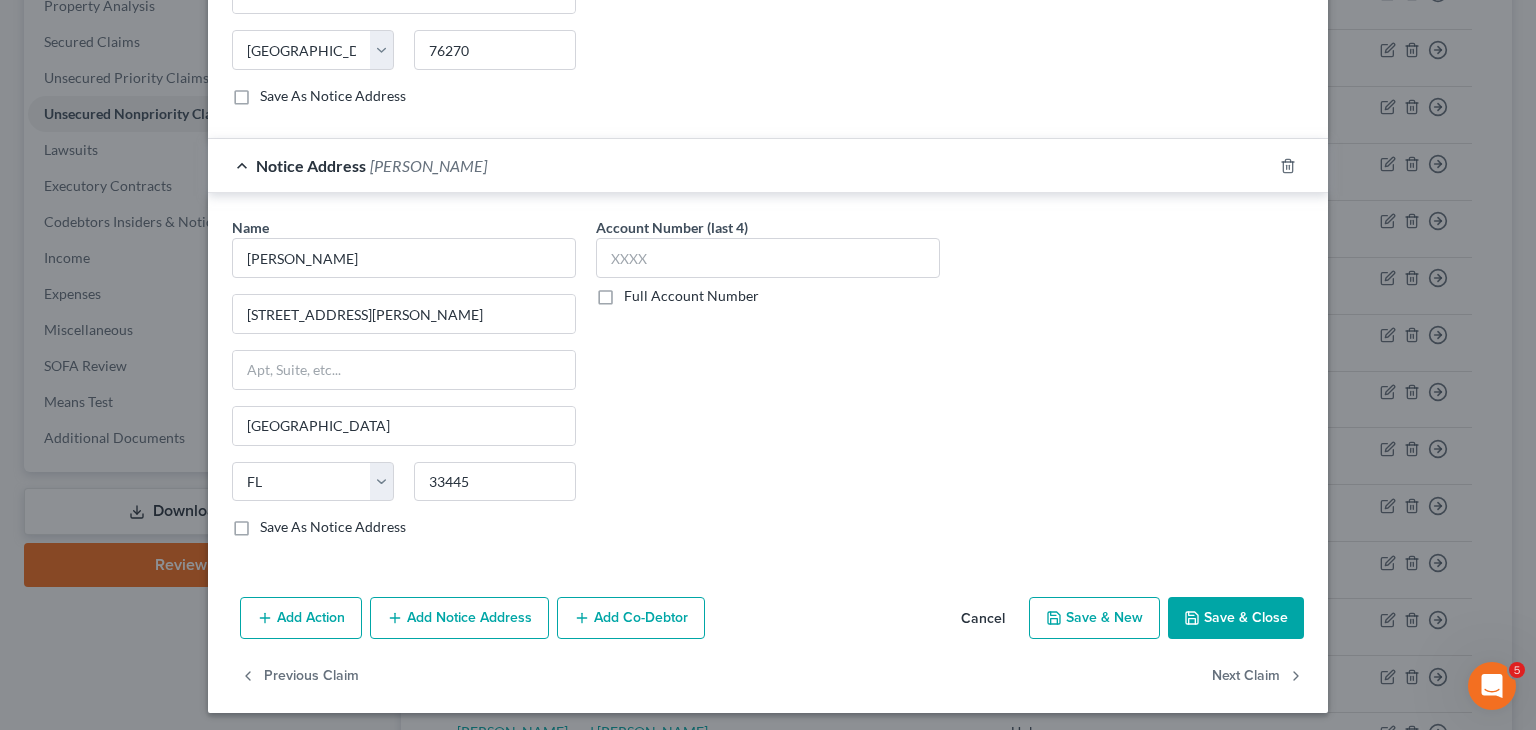click on "Save & Close" at bounding box center (1236, 618) 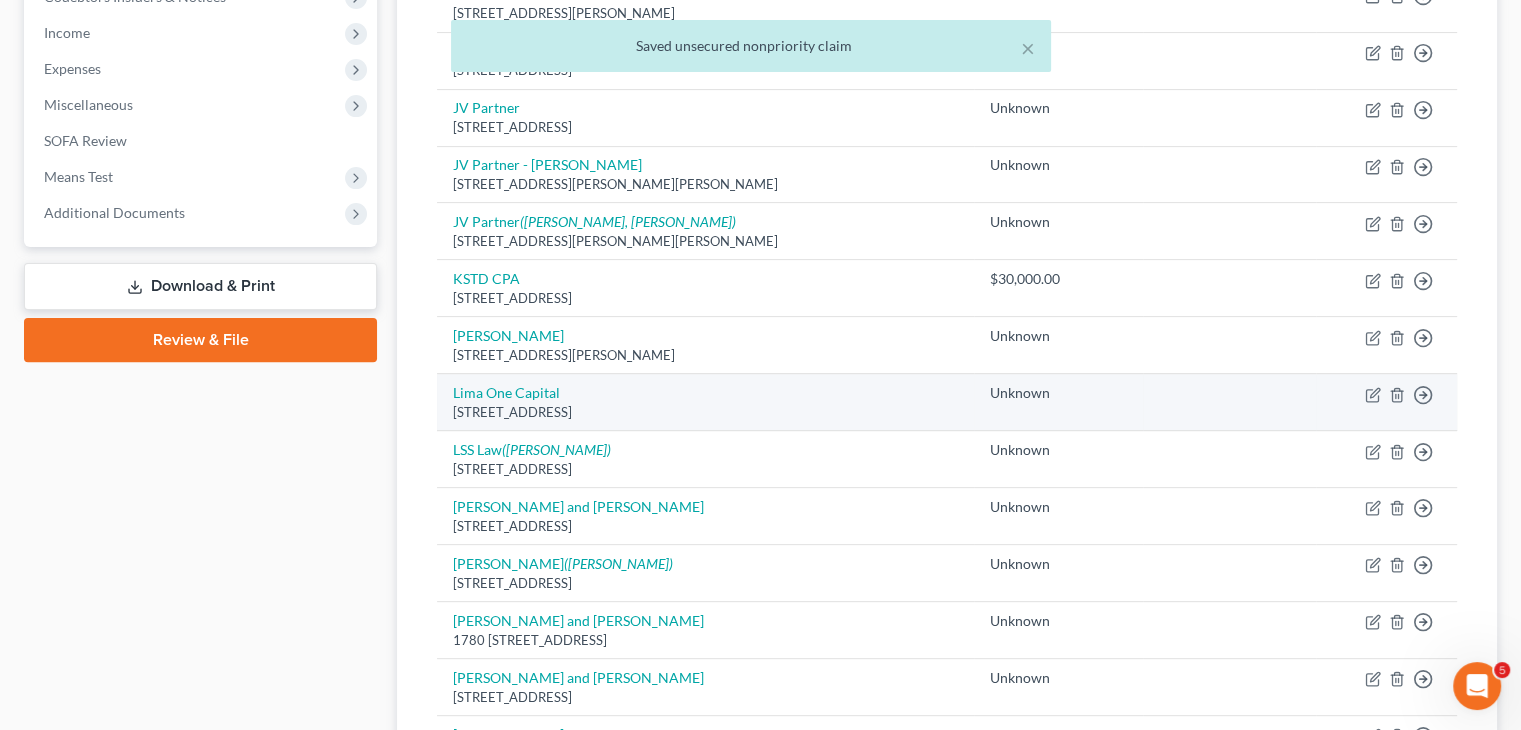 scroll, scrollTop: 600, scrollLeft: 0, axis: vertical 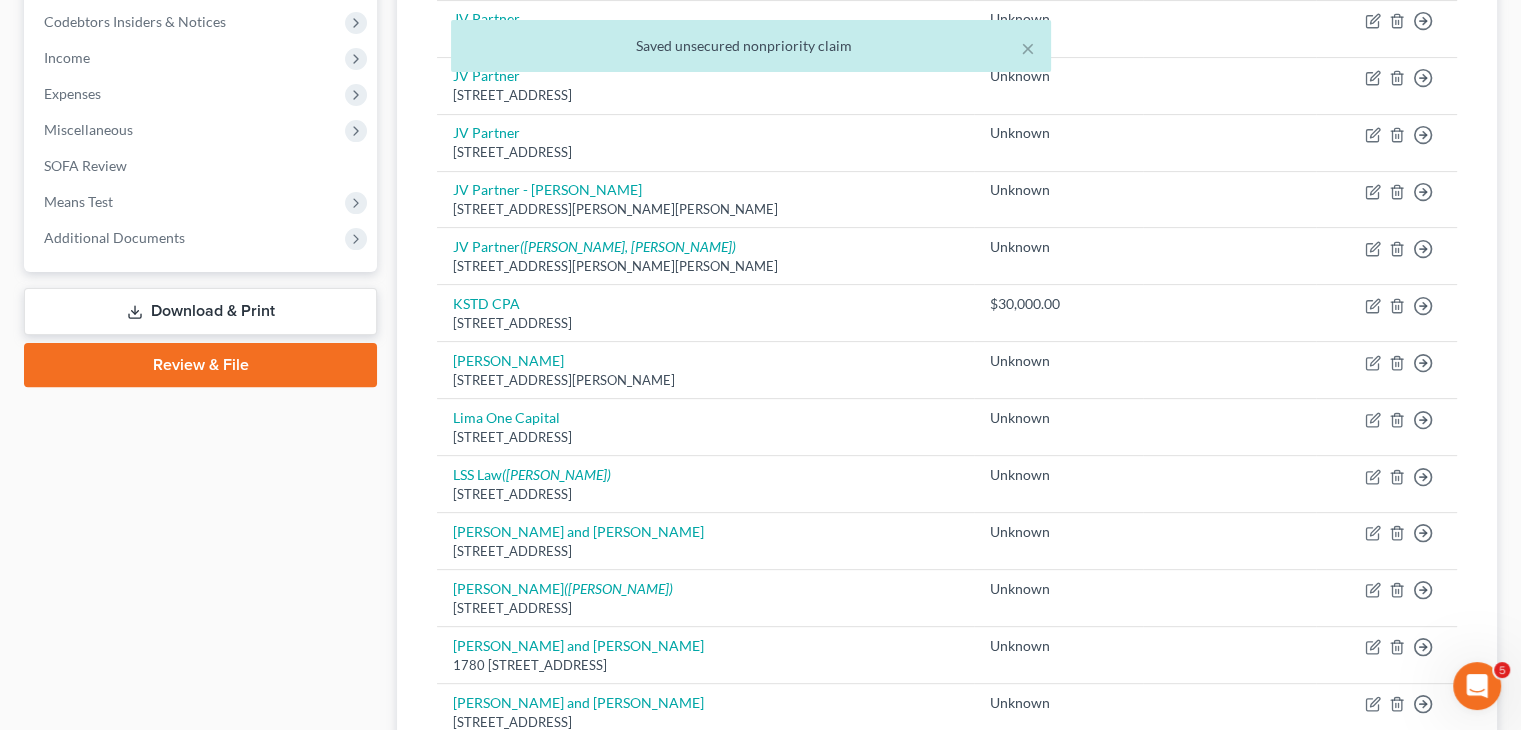 click on "Download & Print" at bounding box center (200, 311) 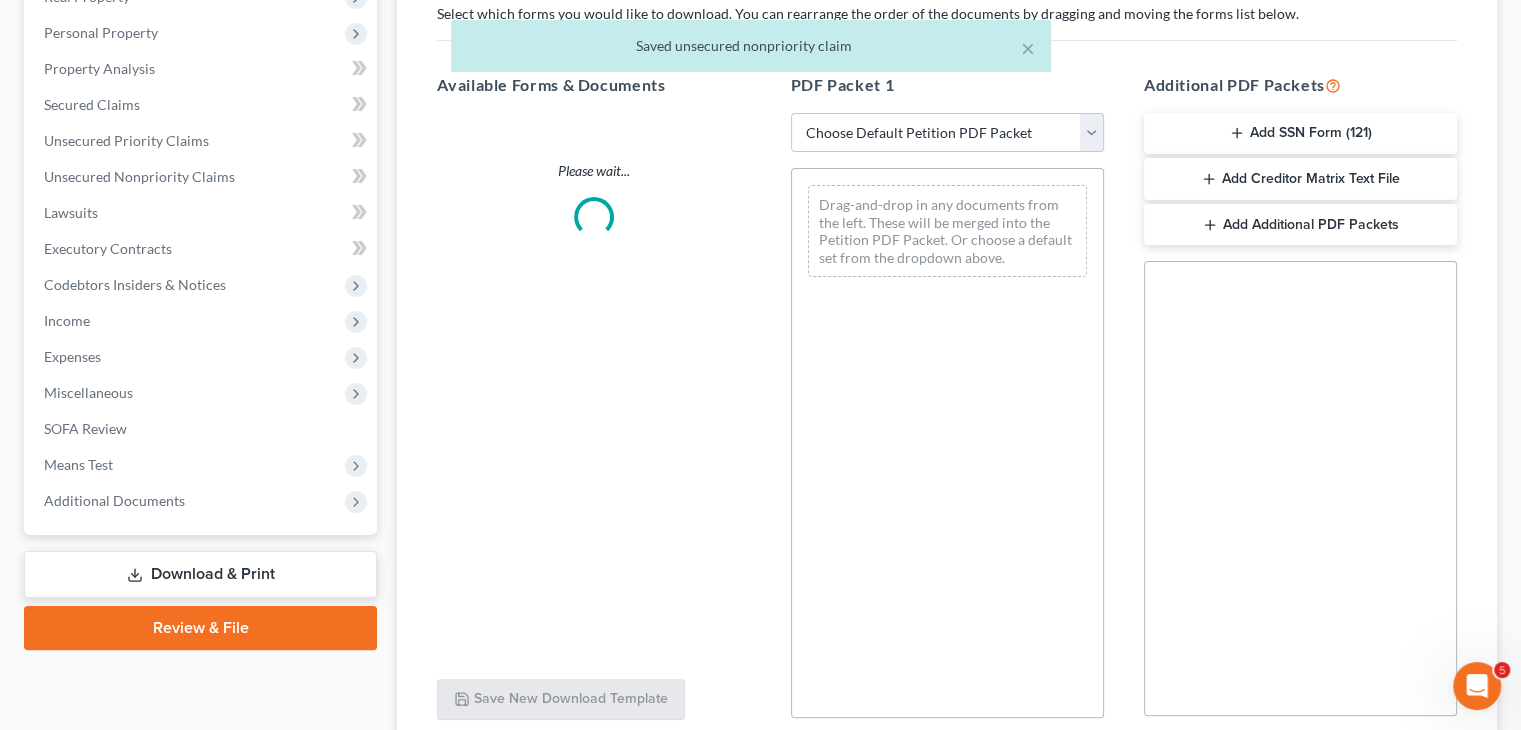 scroll, scrollTop: 0, scrollLeft: 0, axis: both 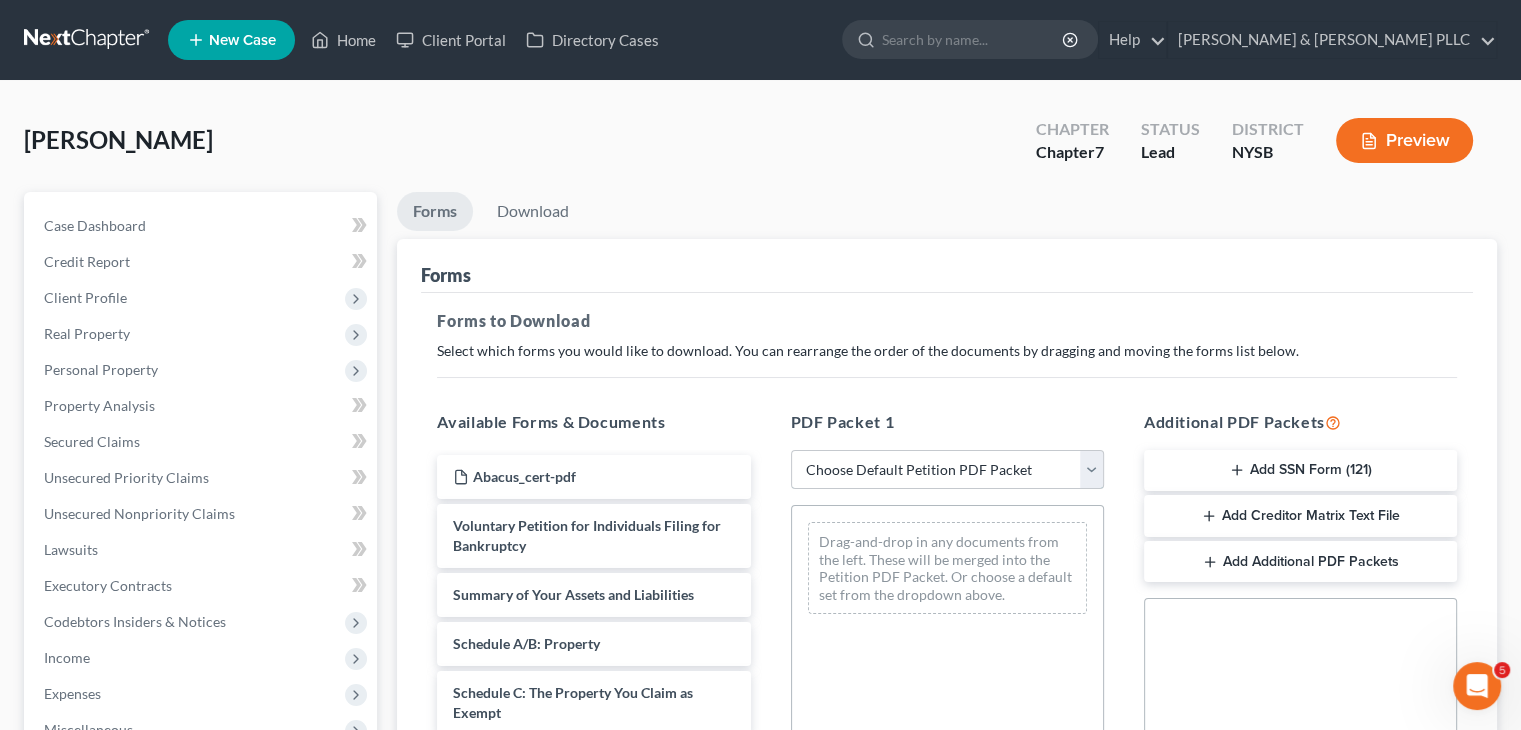 click on "Choose Default Petition PDF Packet Complete Bankruptcy Petition (all forms and schedules) Emergency Filing Forms (Petition and Creditor List Only) Amended Forms Signature Pages Only" at bounding box center [947, 470] 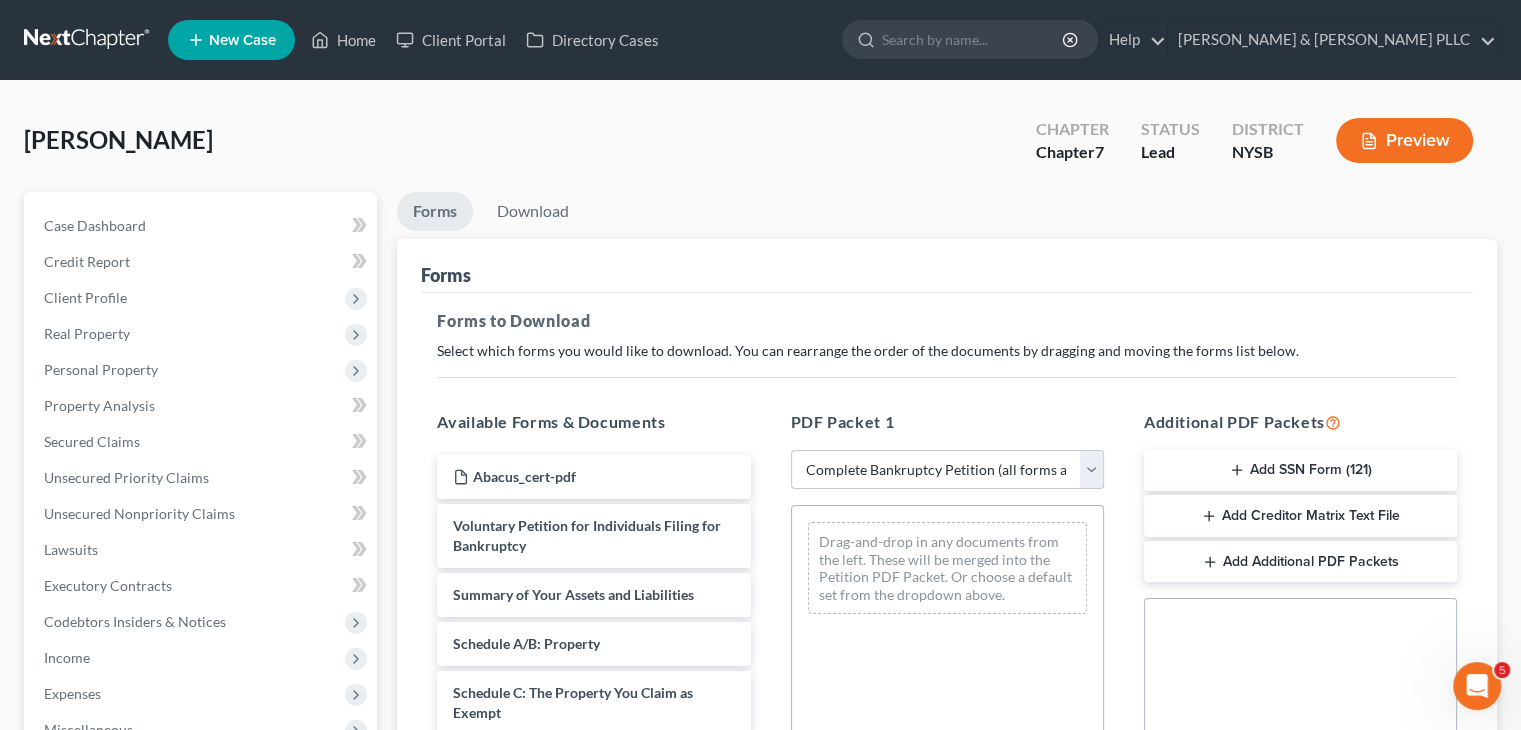 click on "Choose Default Petition PDF Packet Complete Bankruptcy Petition (all forms and schedules) Emergency Filing Forms (Petition and Creditor List Only) Amended Forms Signature Pages Only" at bounding box center (947, 470) 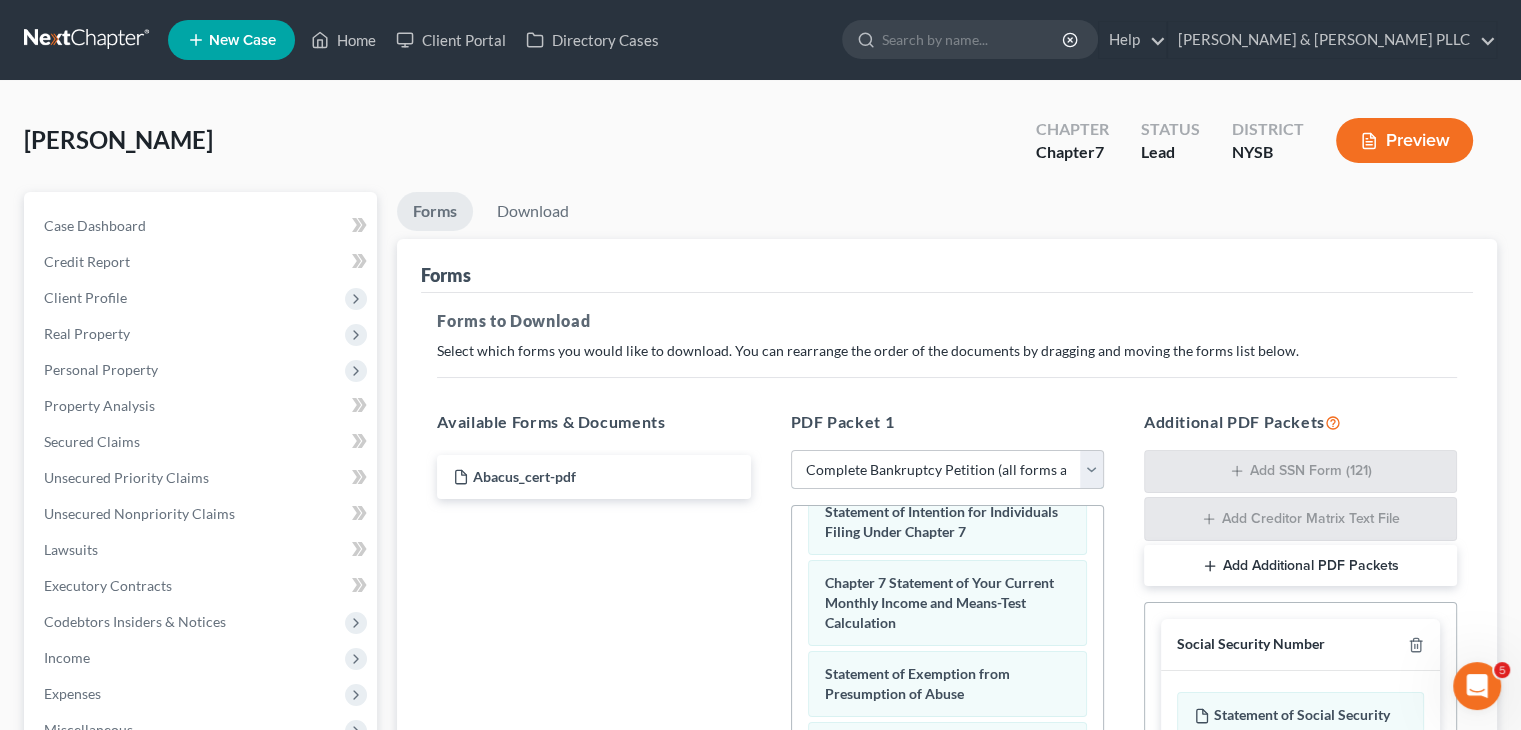 scroll, scrollTop: 816, scrollLeft: 0, axis: vertical 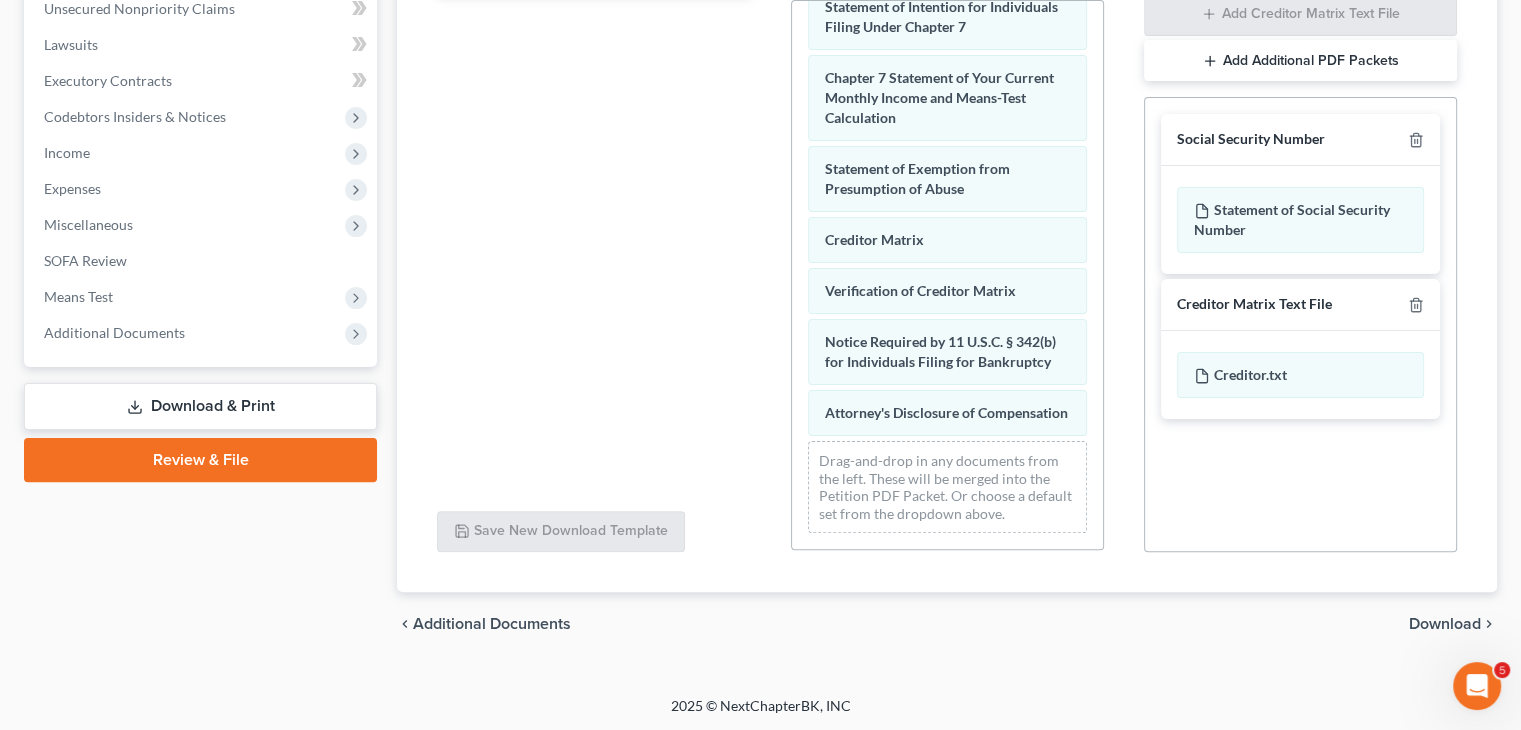 click on "Download" at bounding box center [1445, 624] 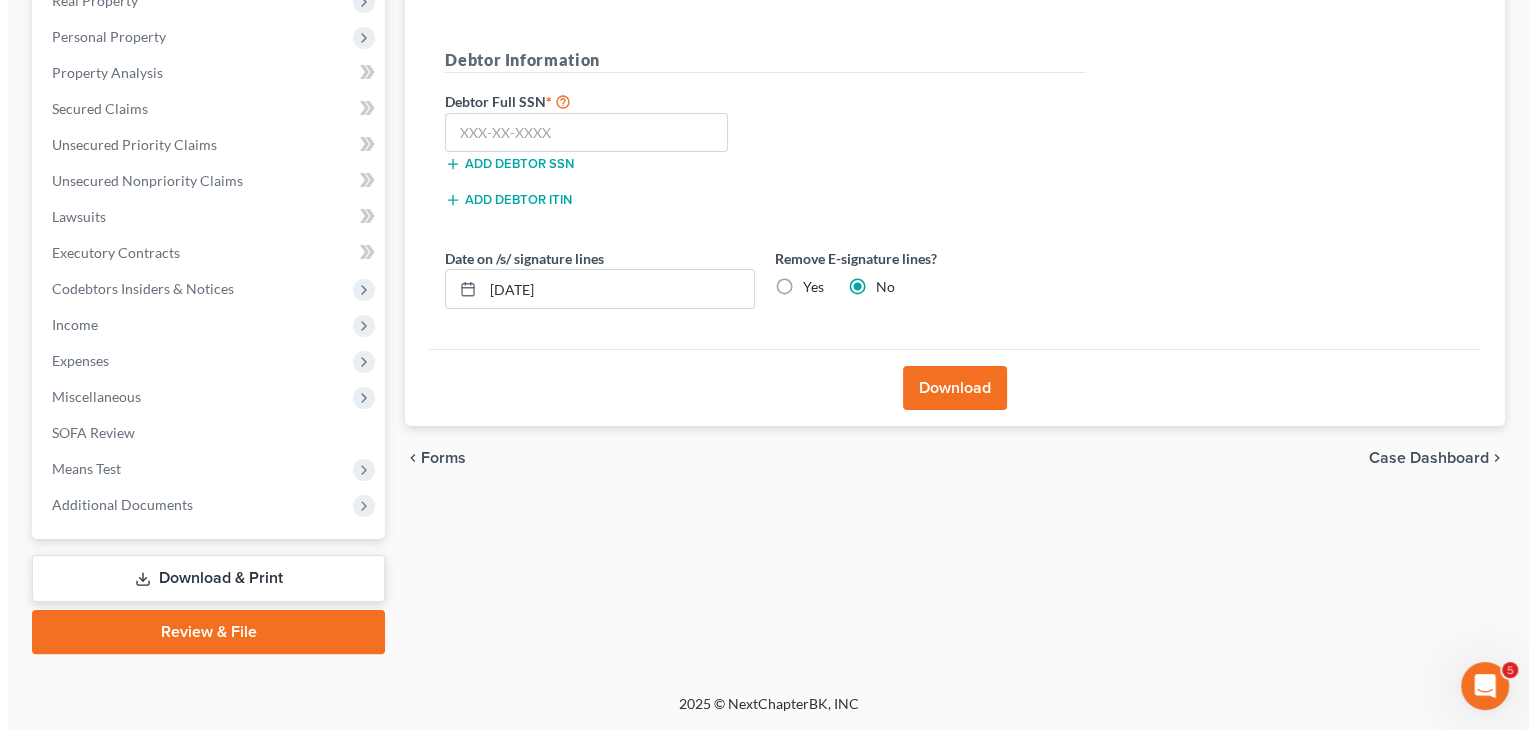 scroll, scrollTop: 332, scrollLeft: 0, axis: vertical 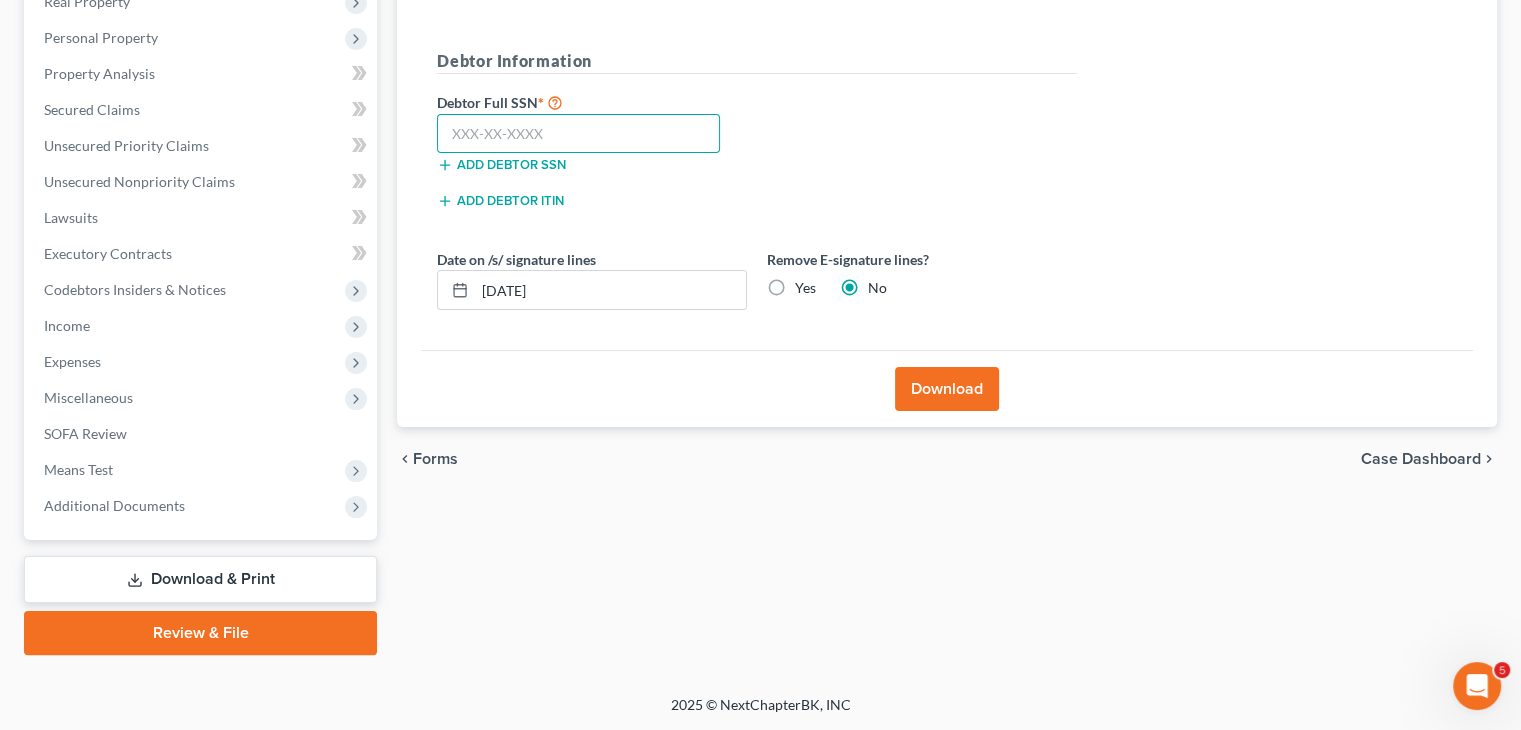 click at bounding box center [578, 134] 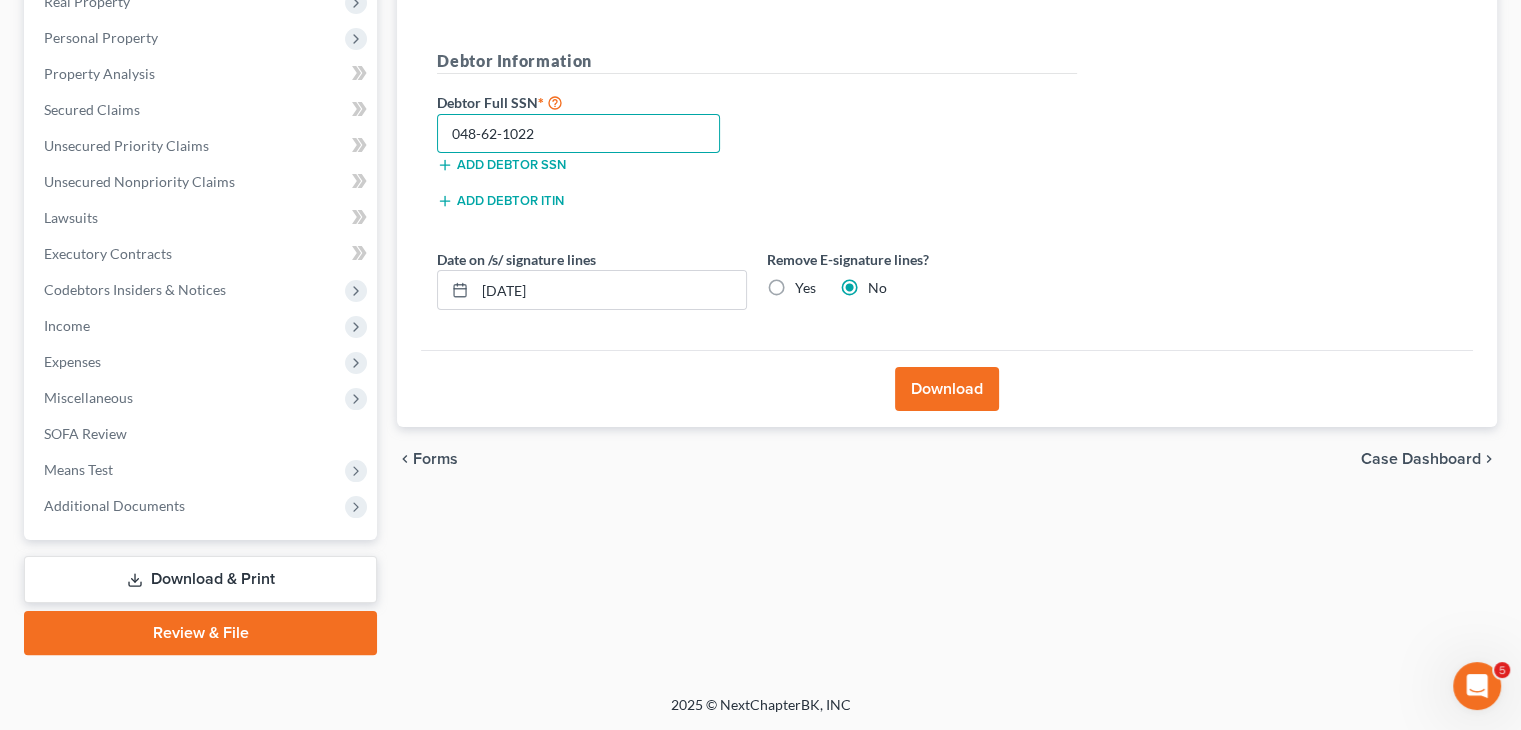 type on "048-62-1022" 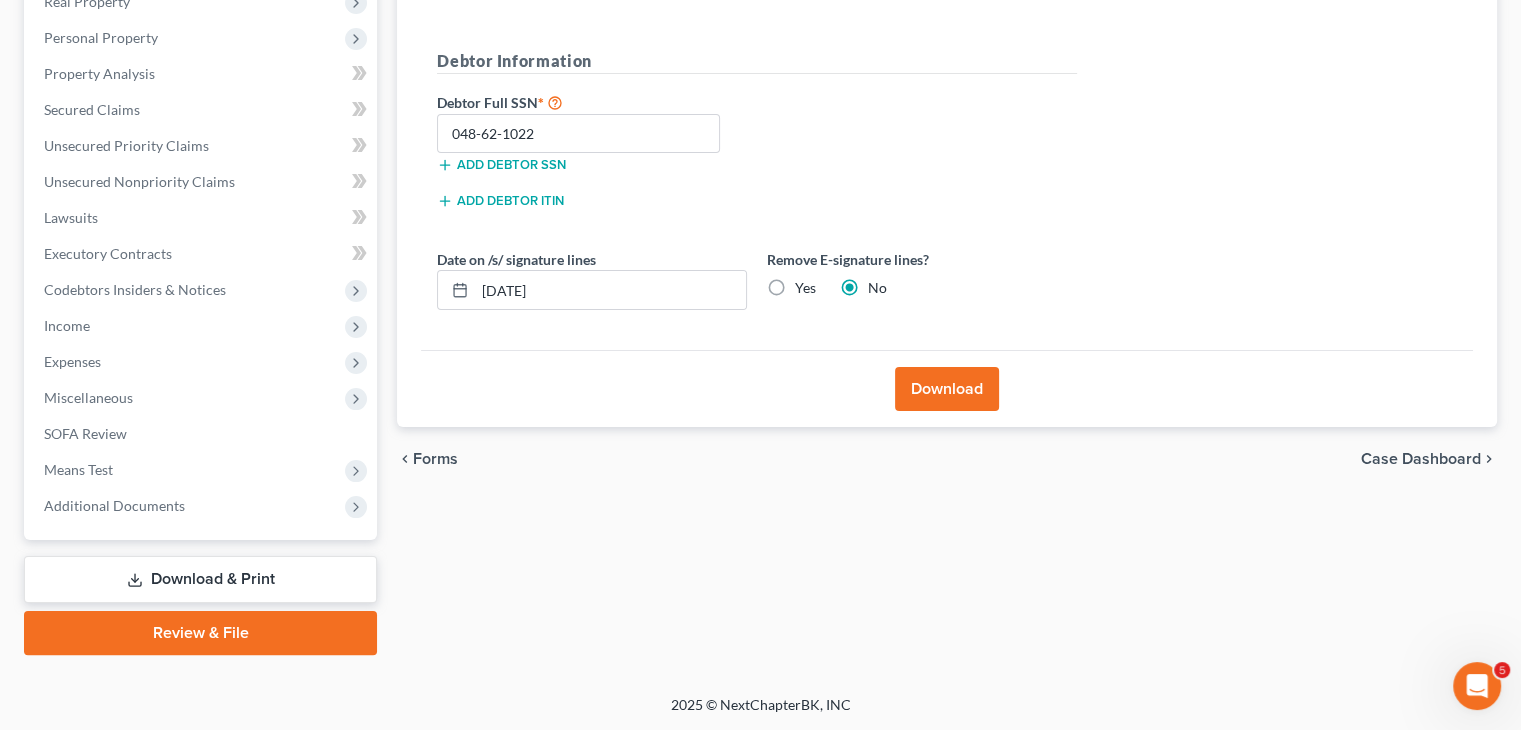 click on "Download" at bounding box center (947, 389) 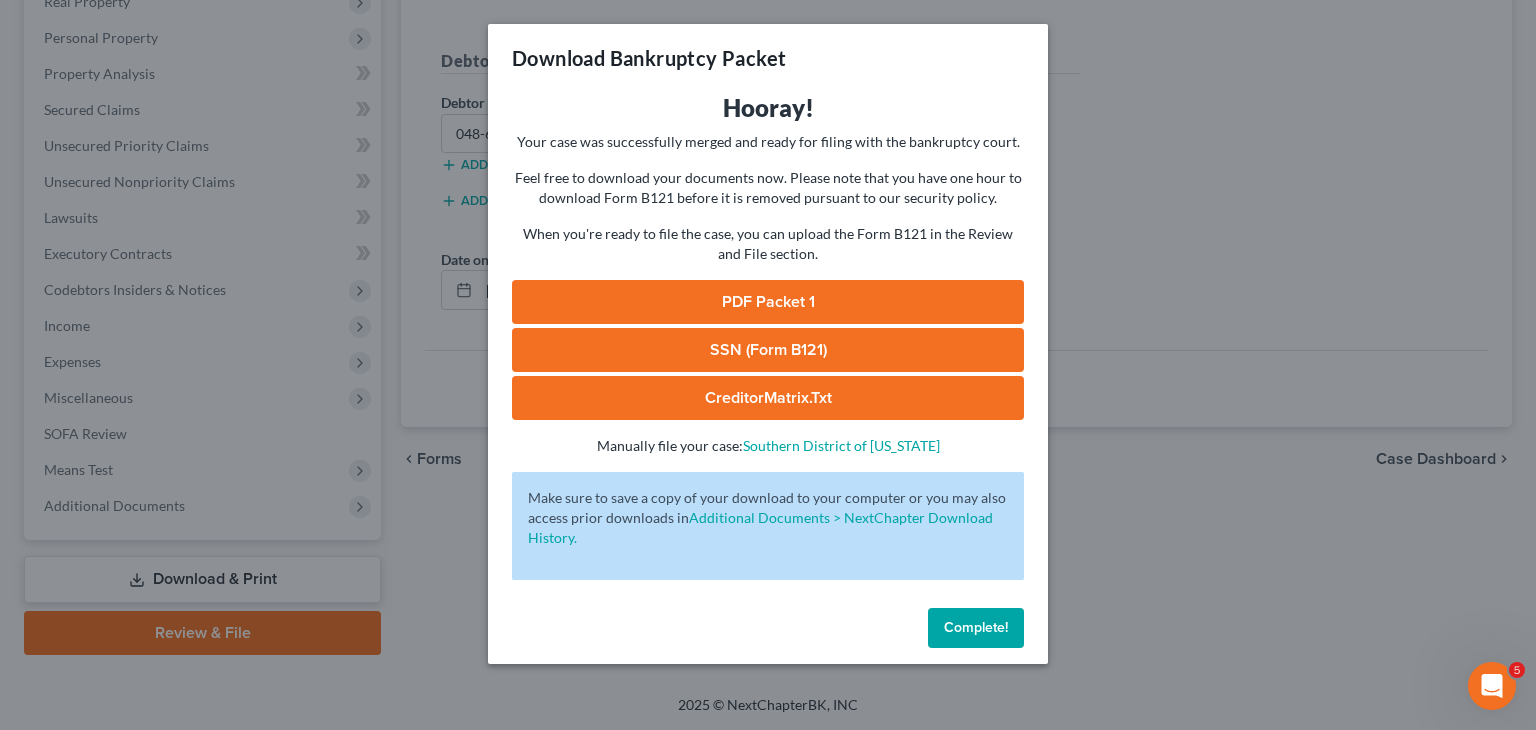 click on "PDF Packet 1" at bounding box center [768, 302] 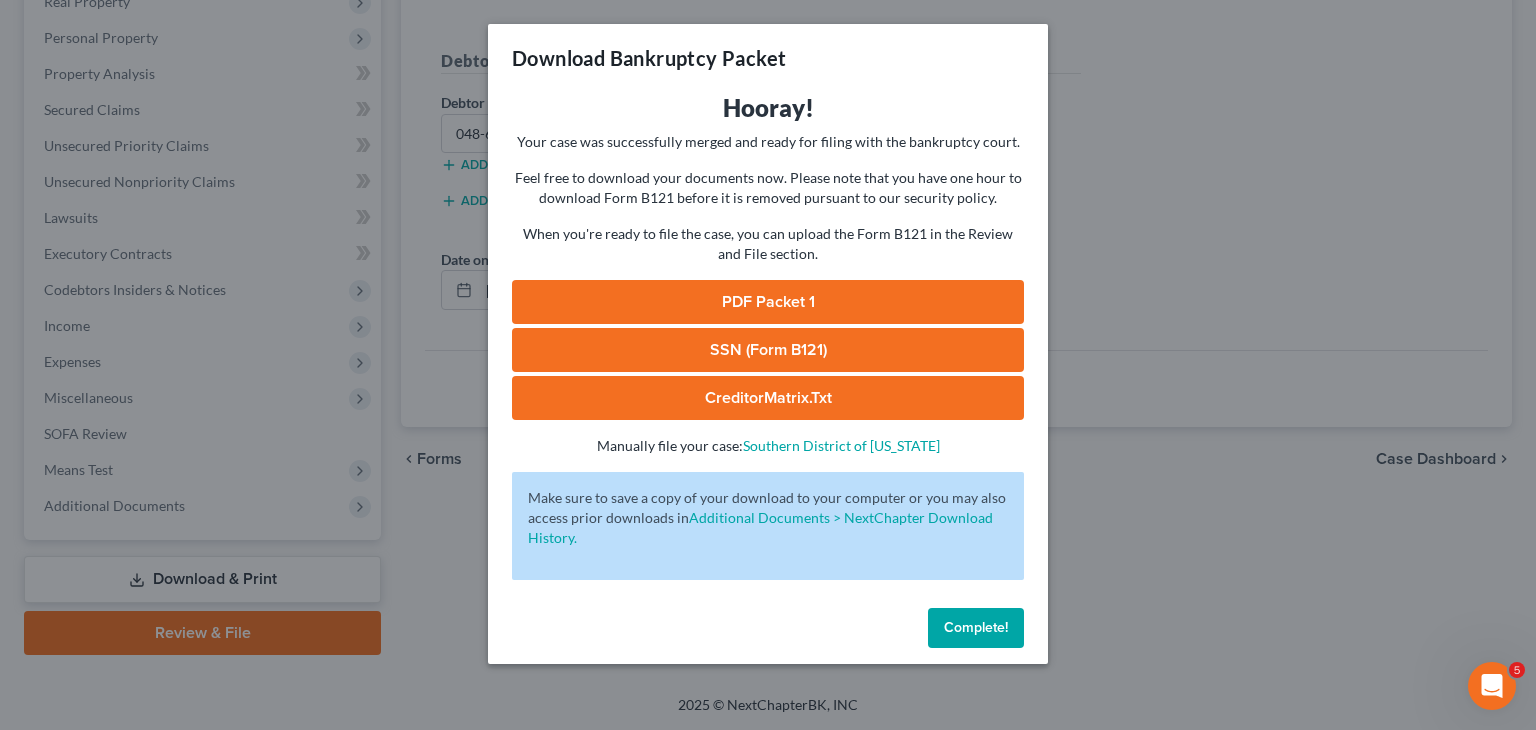 click on "SSN (Form B121)" at bounding box center [768, 350] 